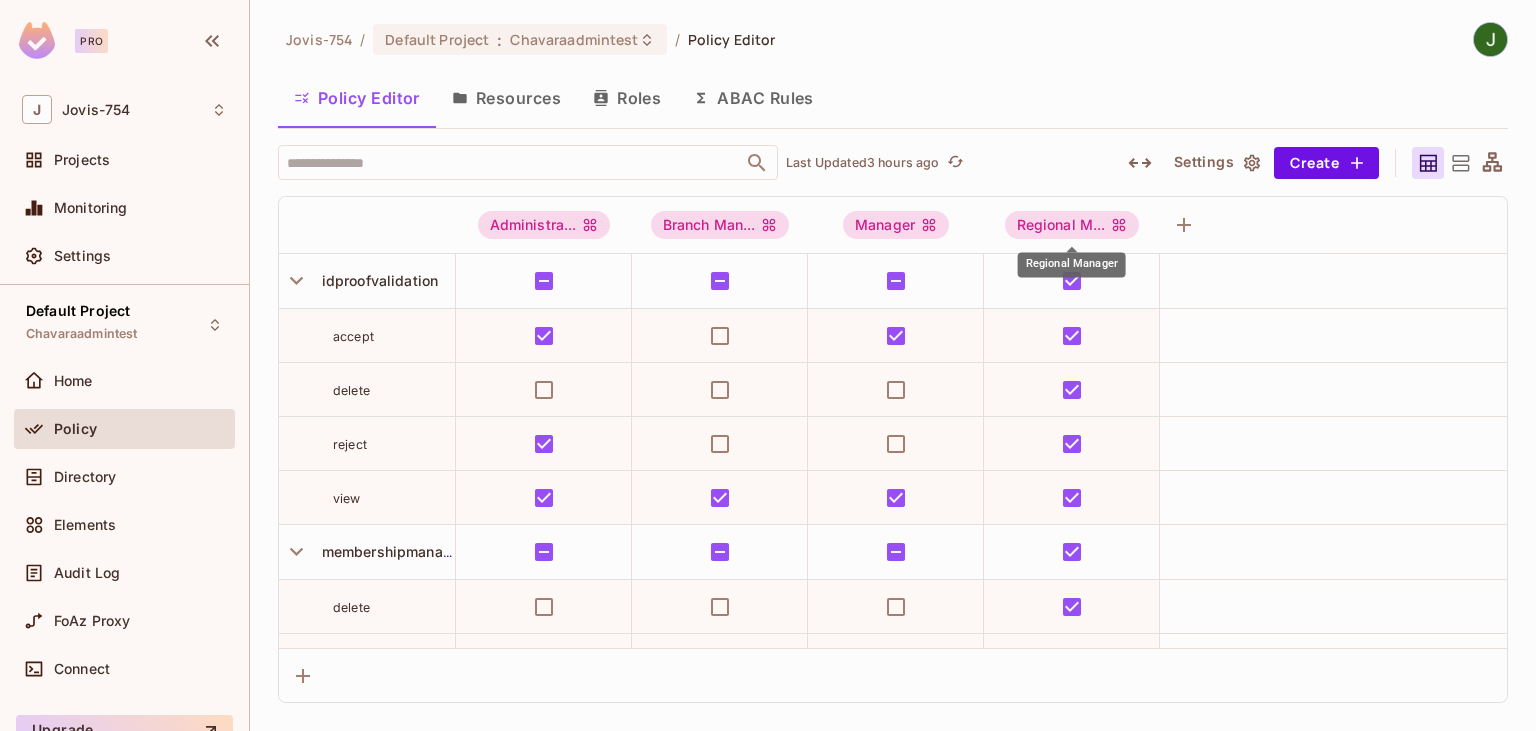 scroll, scrollTop: 0, scrollLeft: 0, axis: both 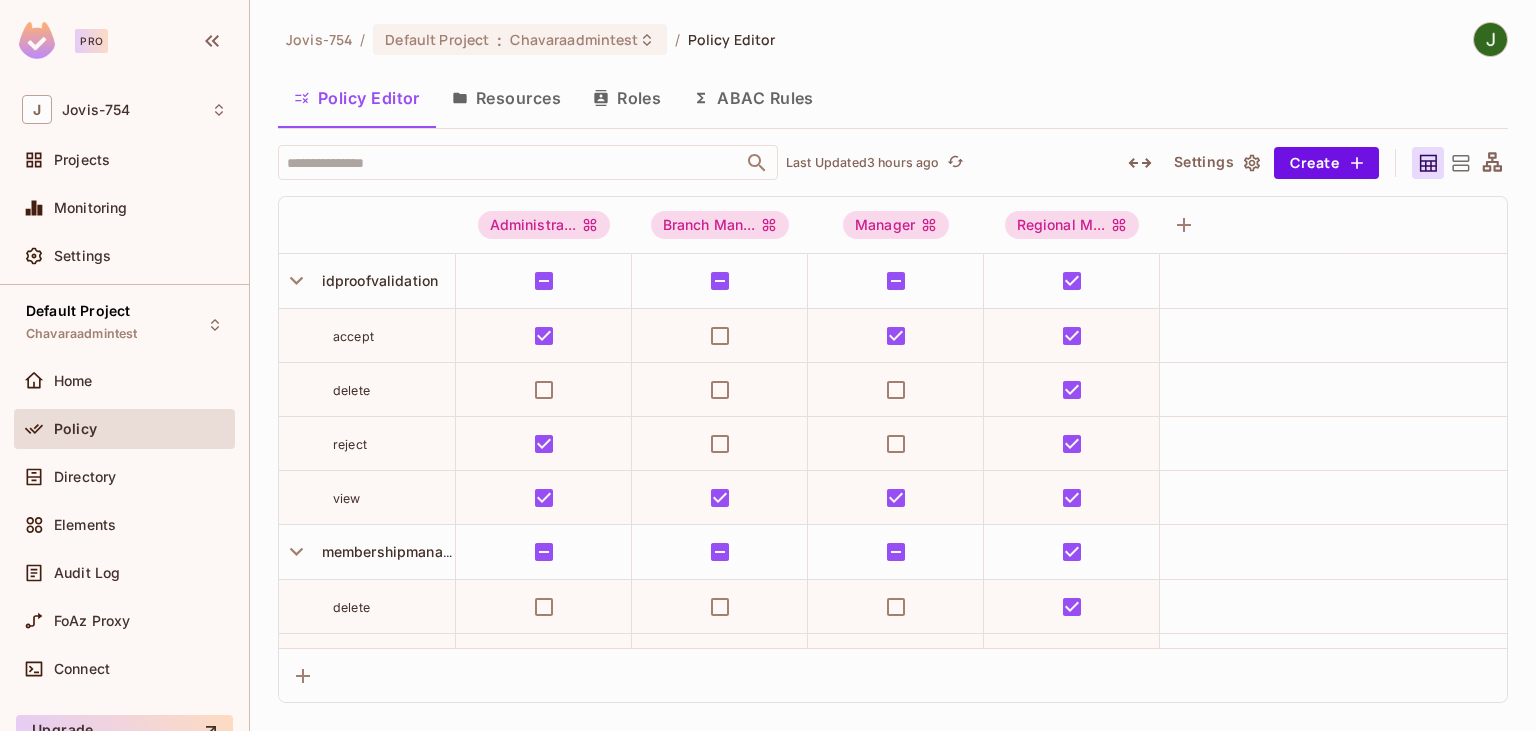 click on "Roles" at bounding box center [627, 98] 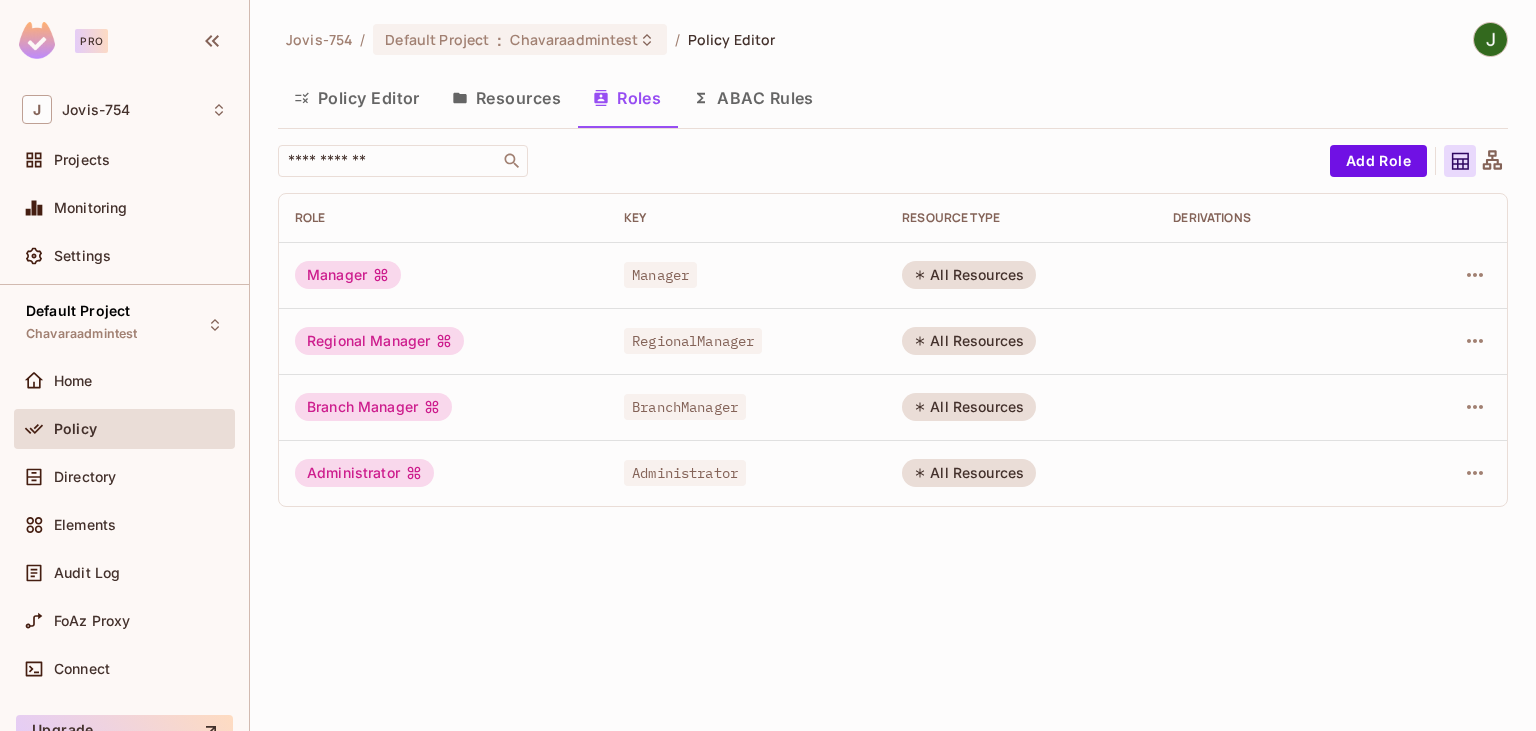 click on "Resources" at bounding box center (506, 98) 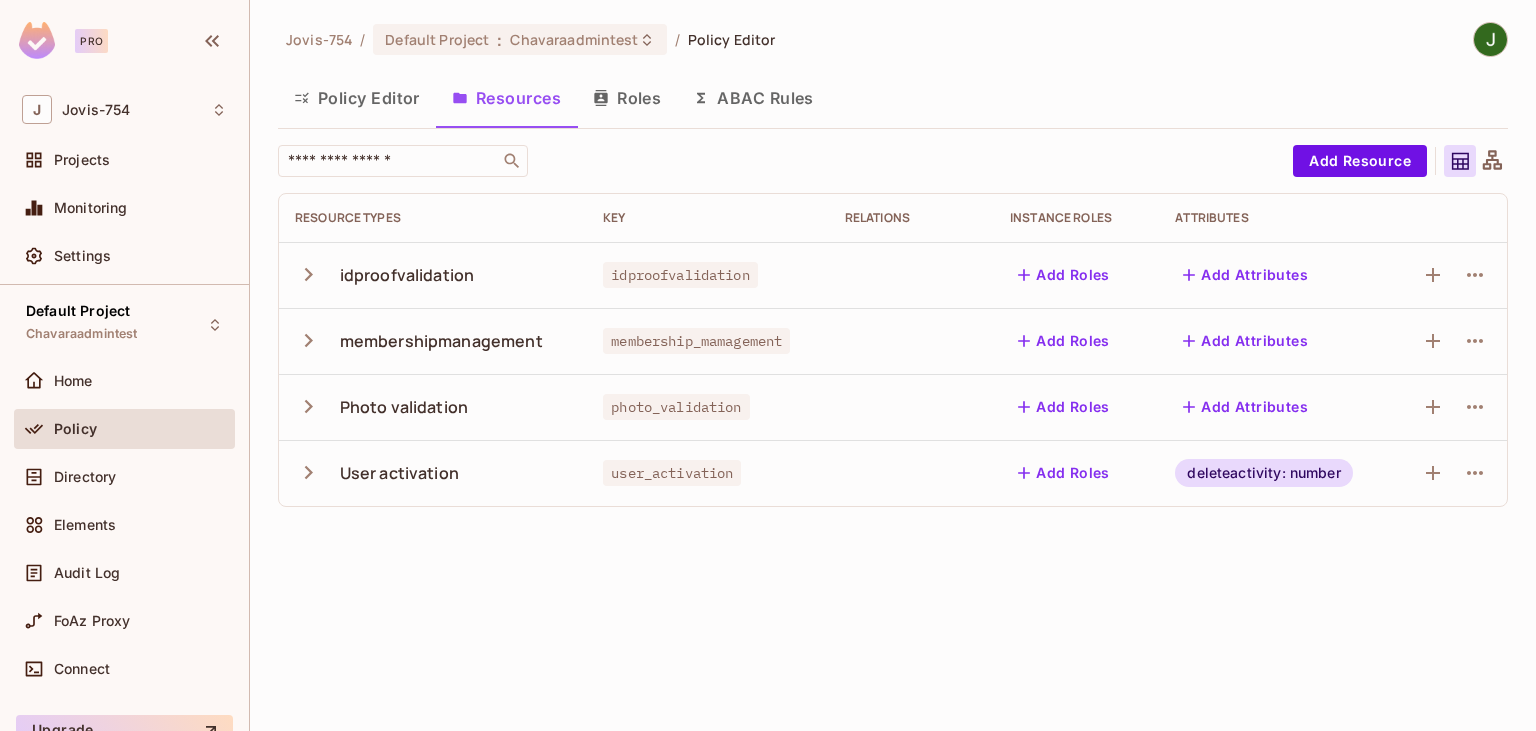 click on "Policy Editor" at bounding box center [357, 98] 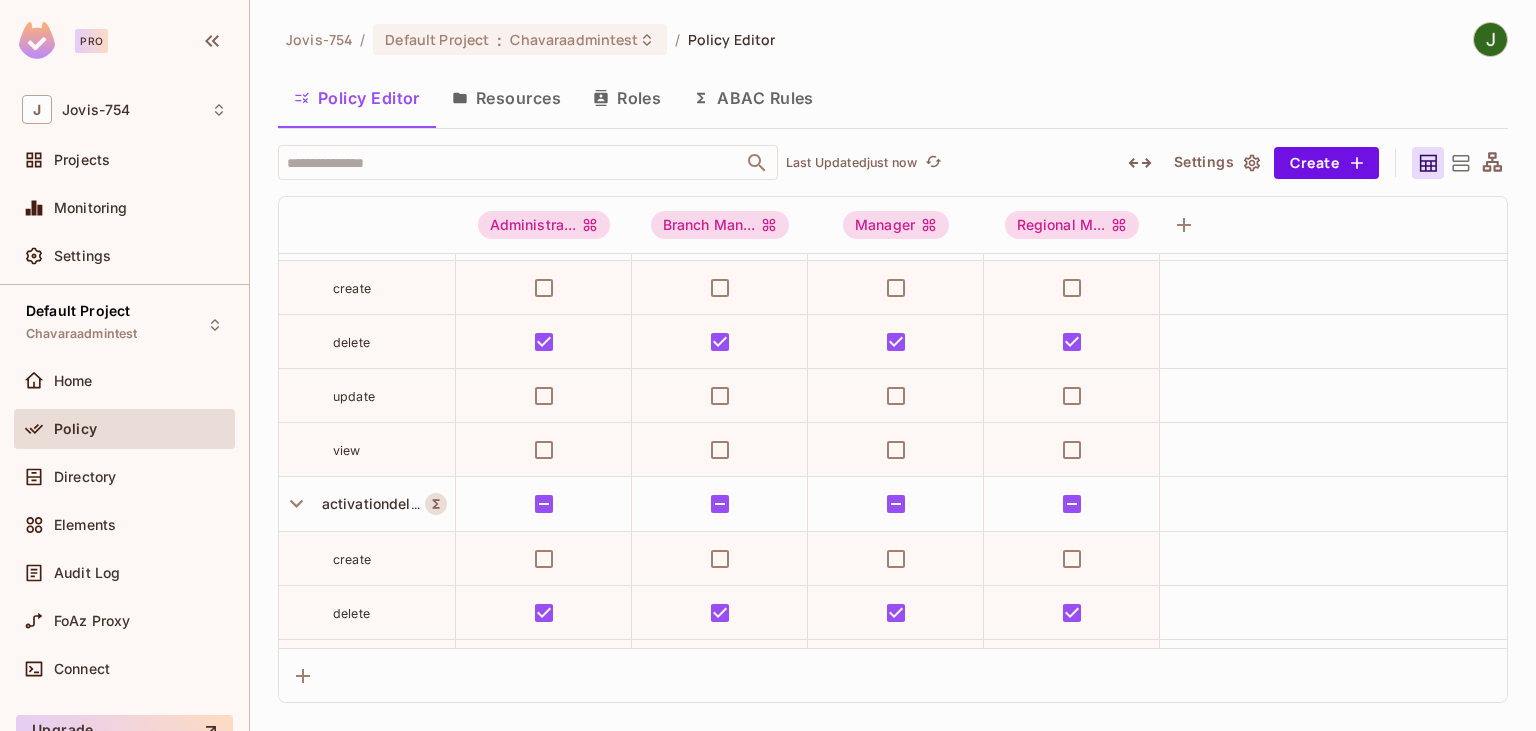 scroll, scrollTop: 675, scrollLeft: 0, axis: vertical 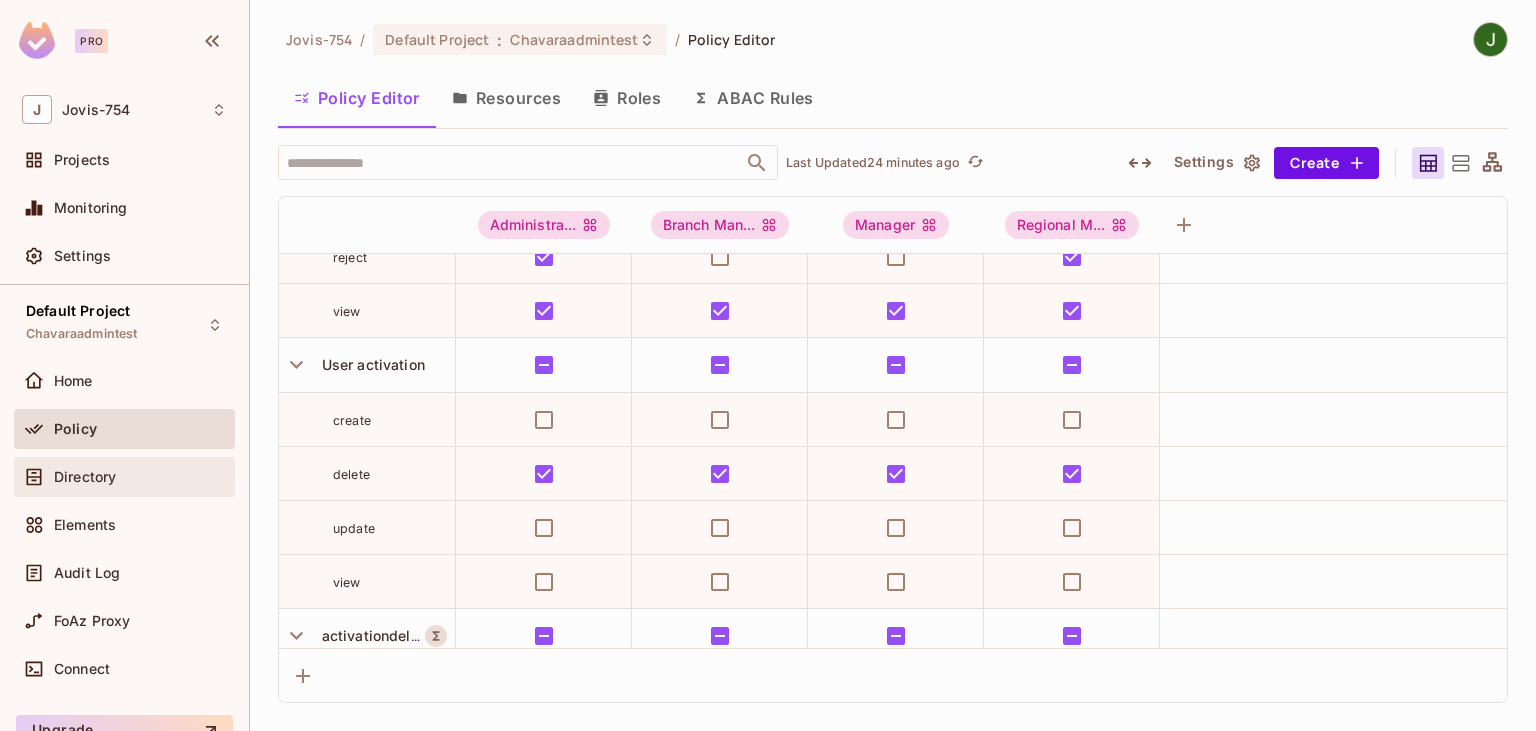 click on "Directory" at bounding box center [85, 477] 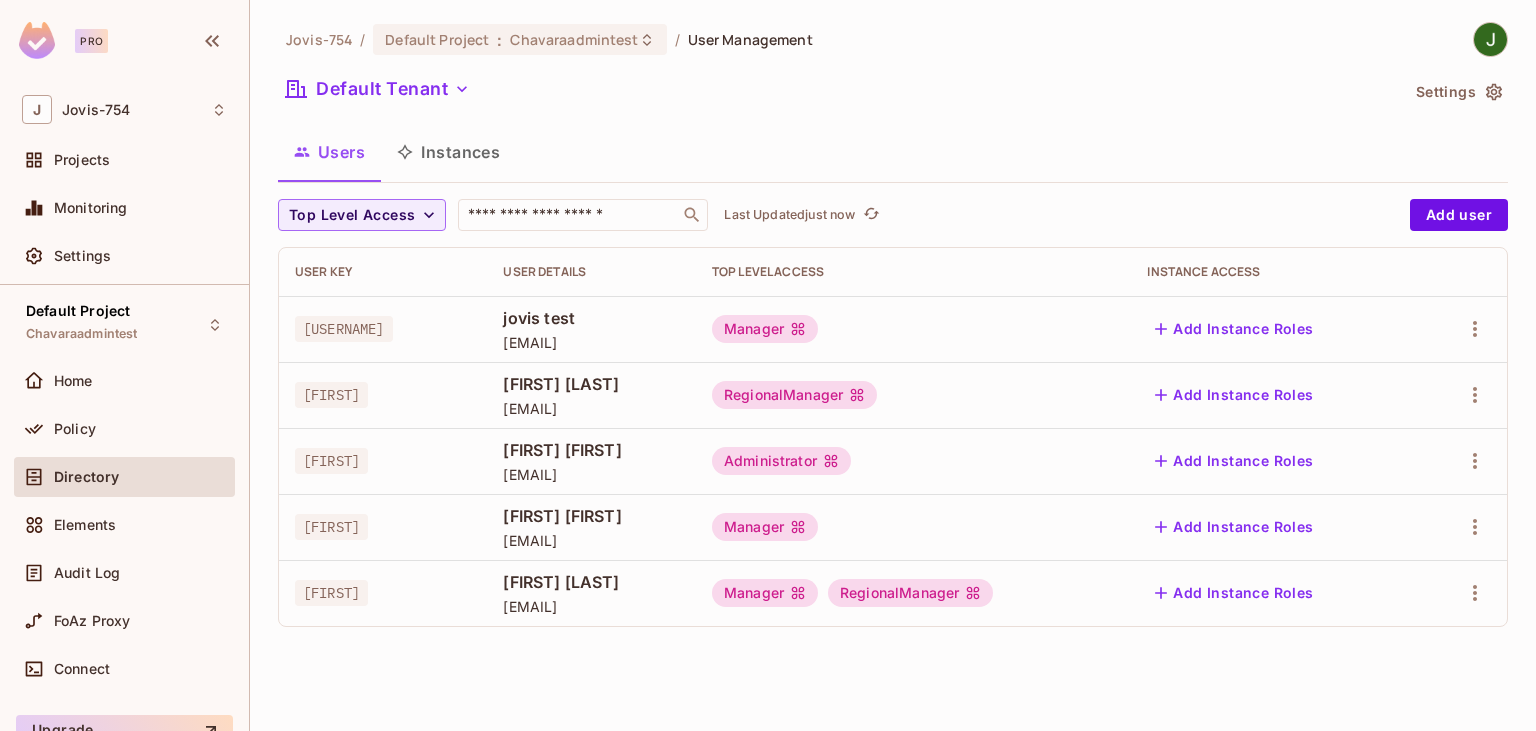 click on "Add Instance Roles" at bounding box center [1234, 329] 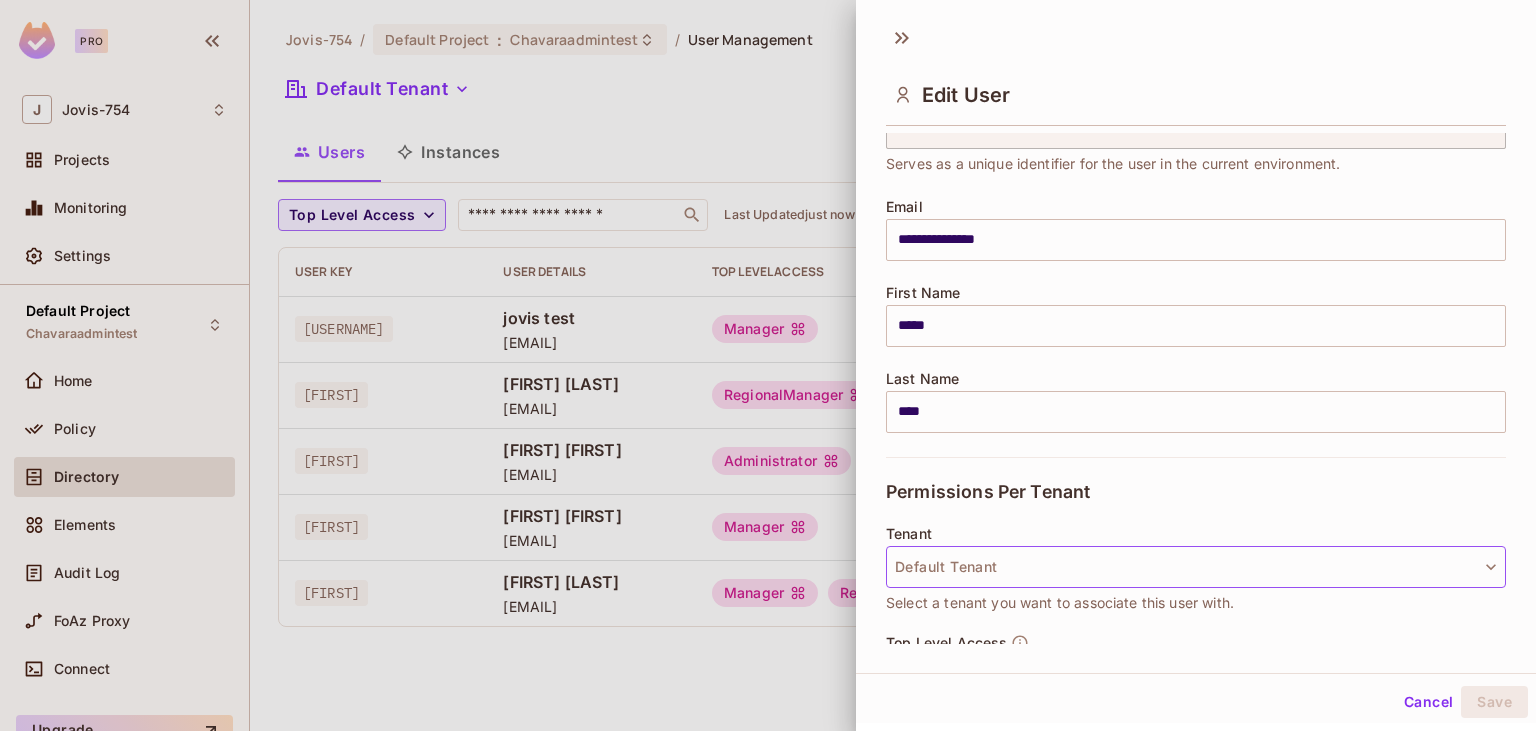 scroll, scrollTop: 230, scrollLeft: 0, axis: vertical 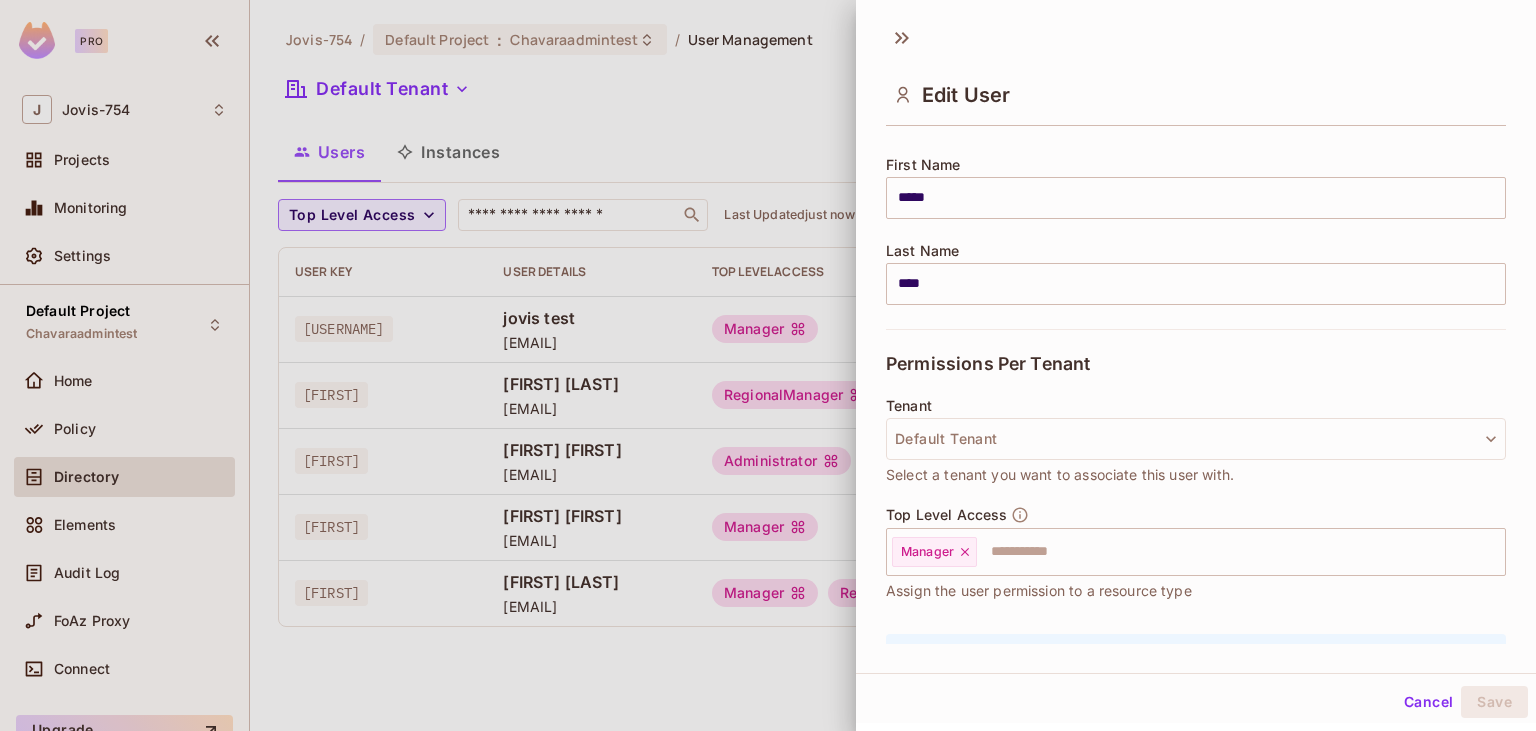 click at bounding box center [768, 365] 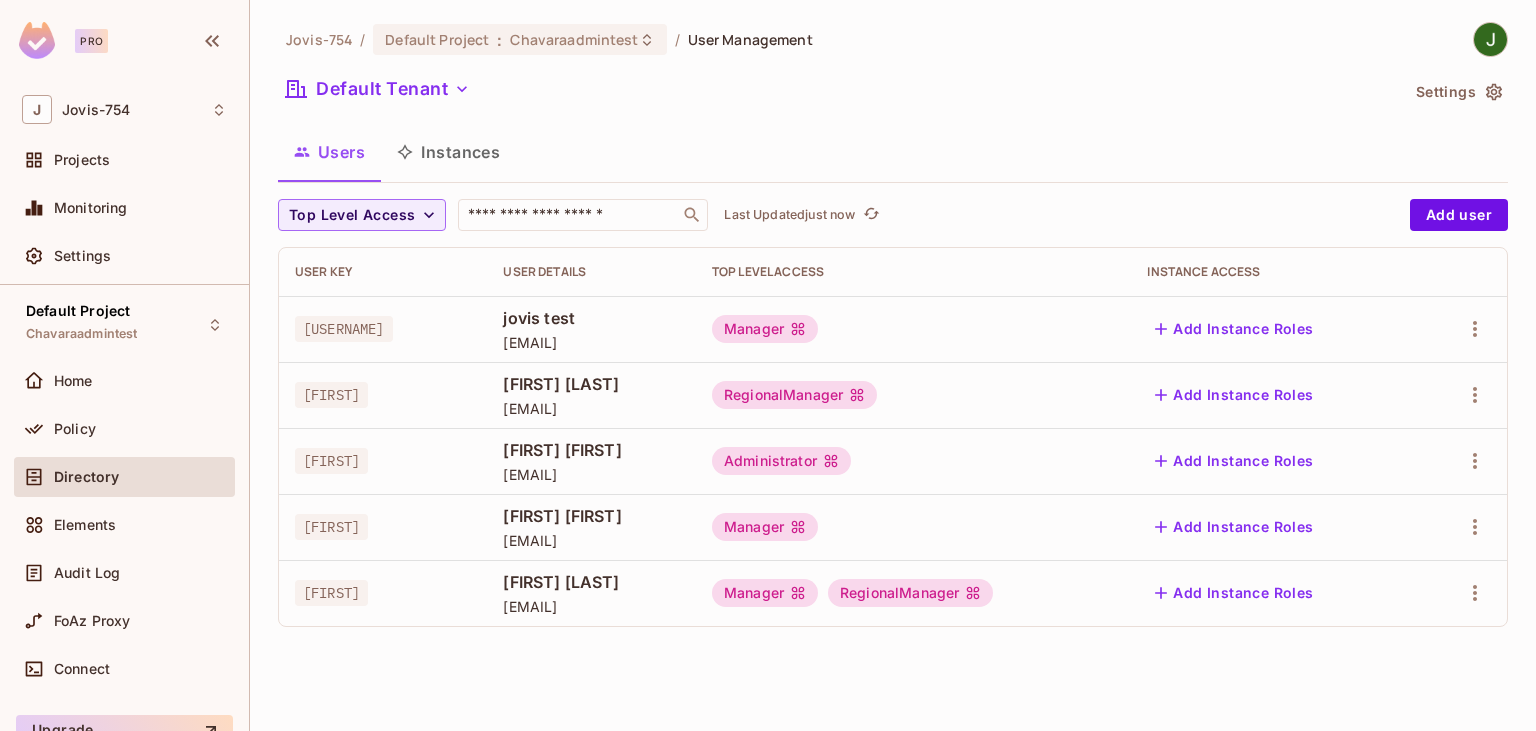 type 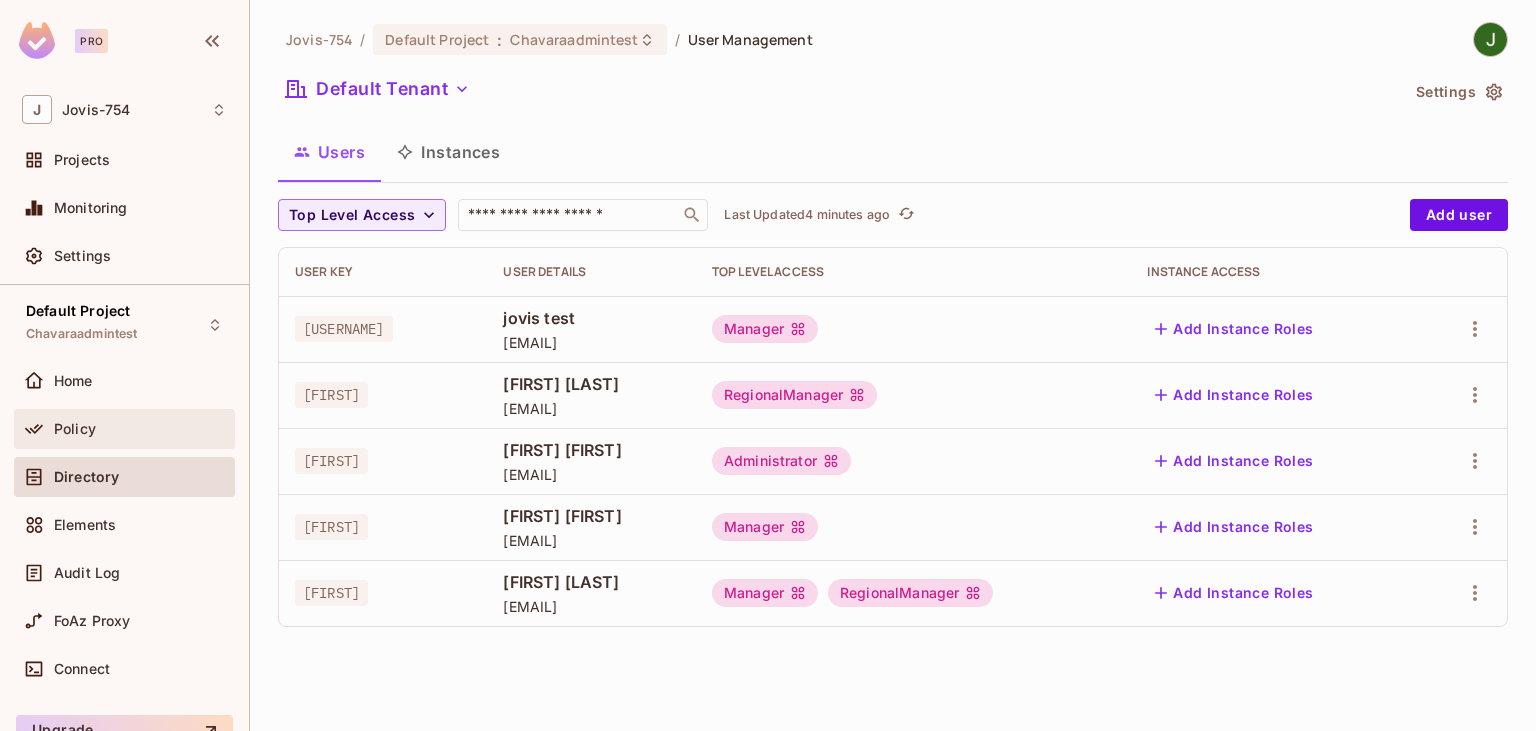 click on "Policy" at bounding box center [140, 429] 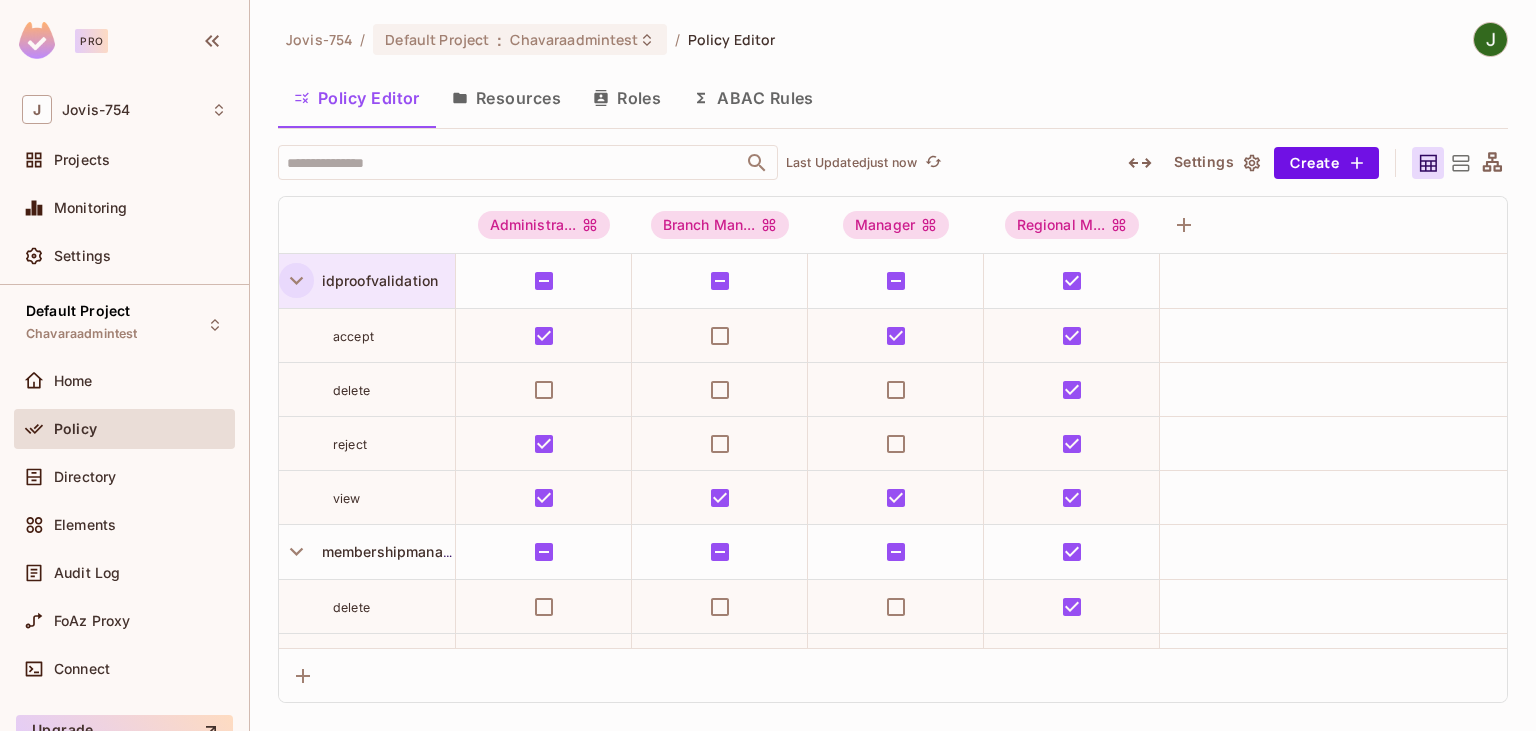 click 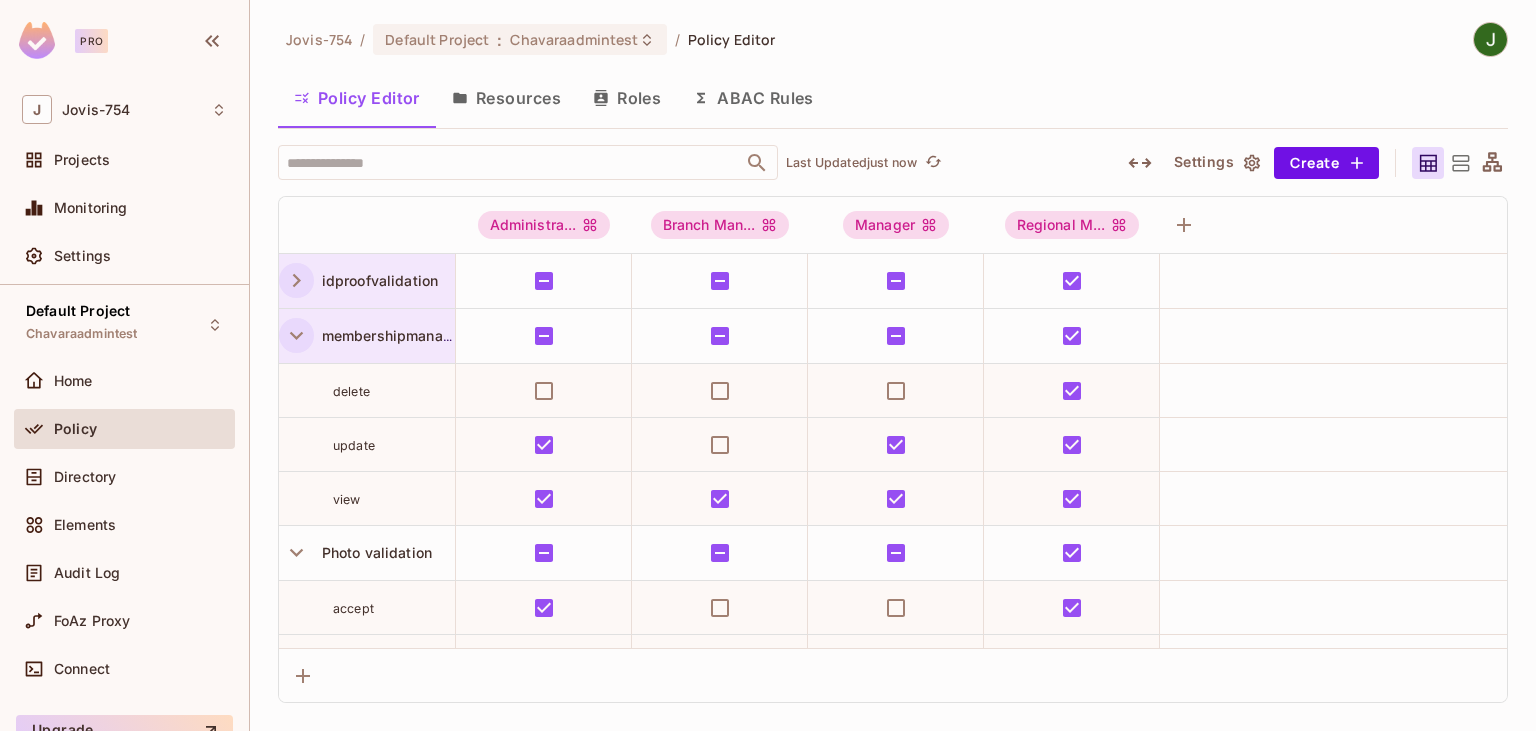 click 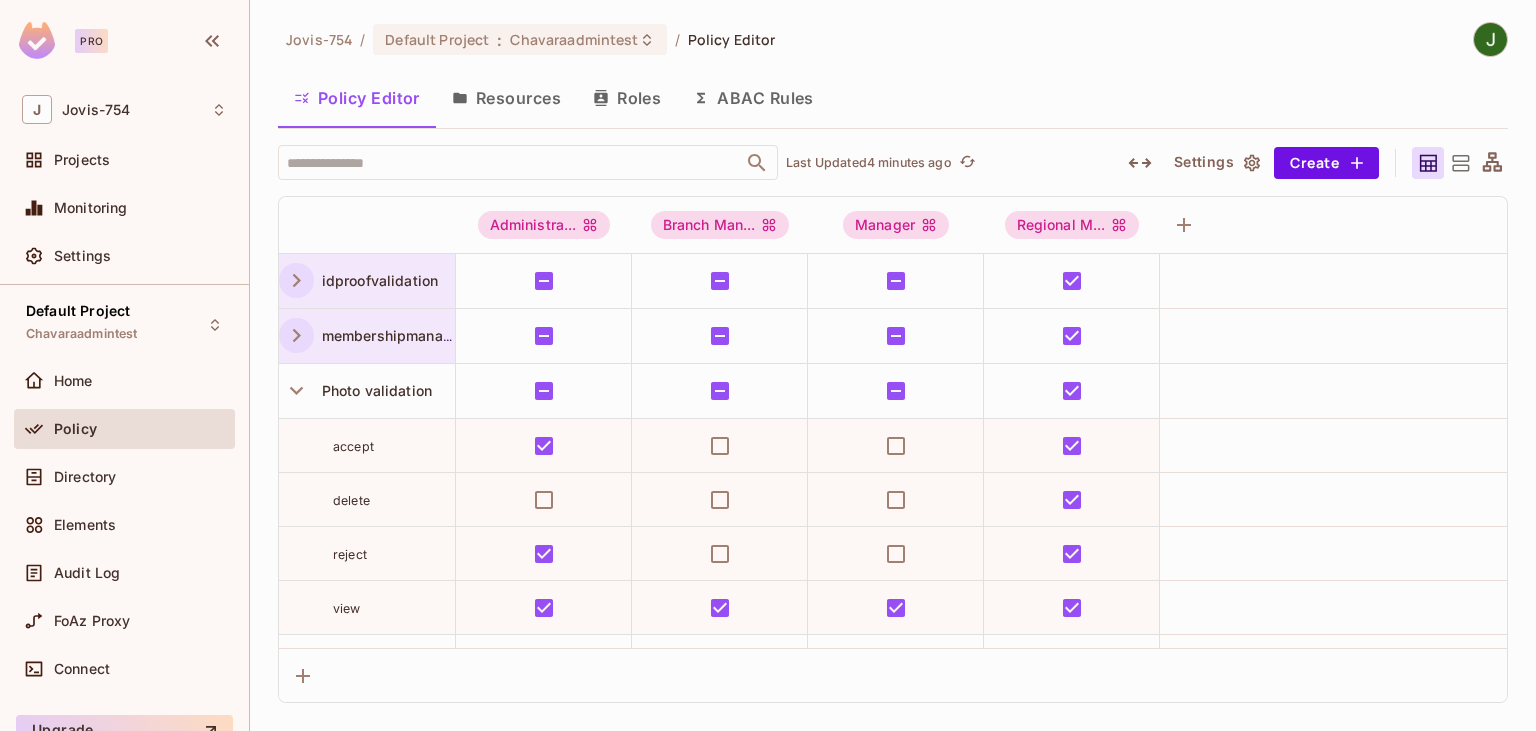click on "Resources" at bounding box center (506, 98) 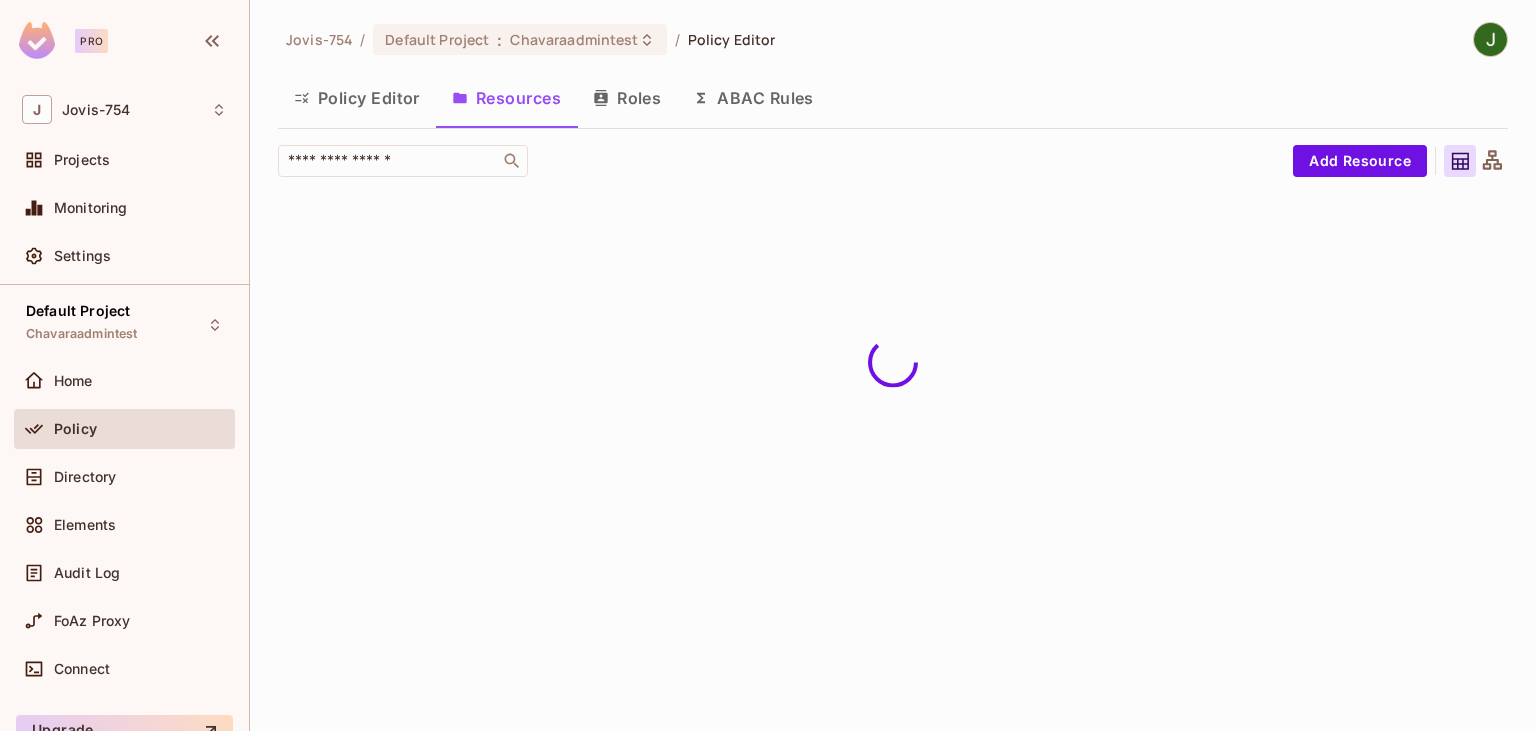 click on "Policy Editor" at bounding box center [357, 98] 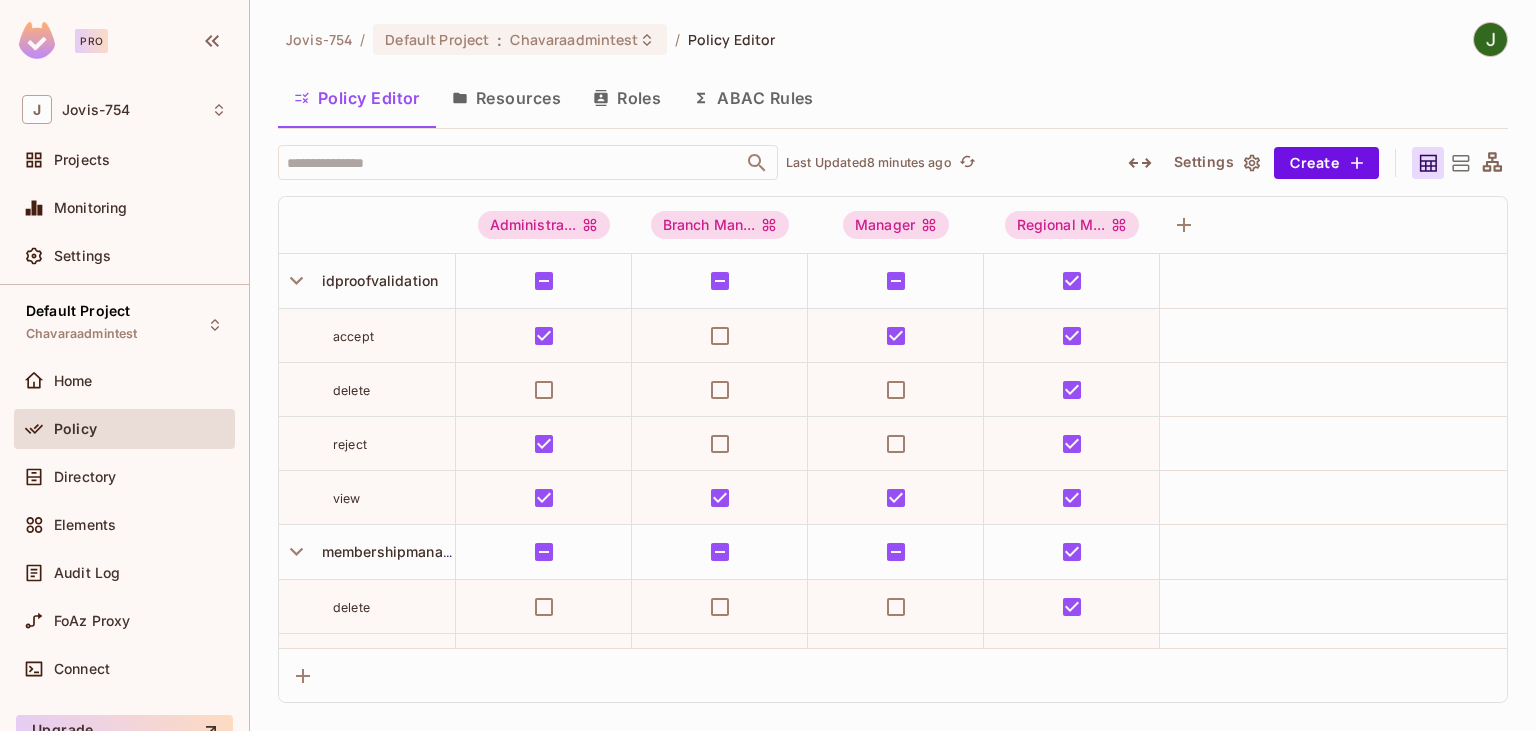 click on "Policy Editor Resources Roles ABAC Rules" at bounding box center [893, 100] 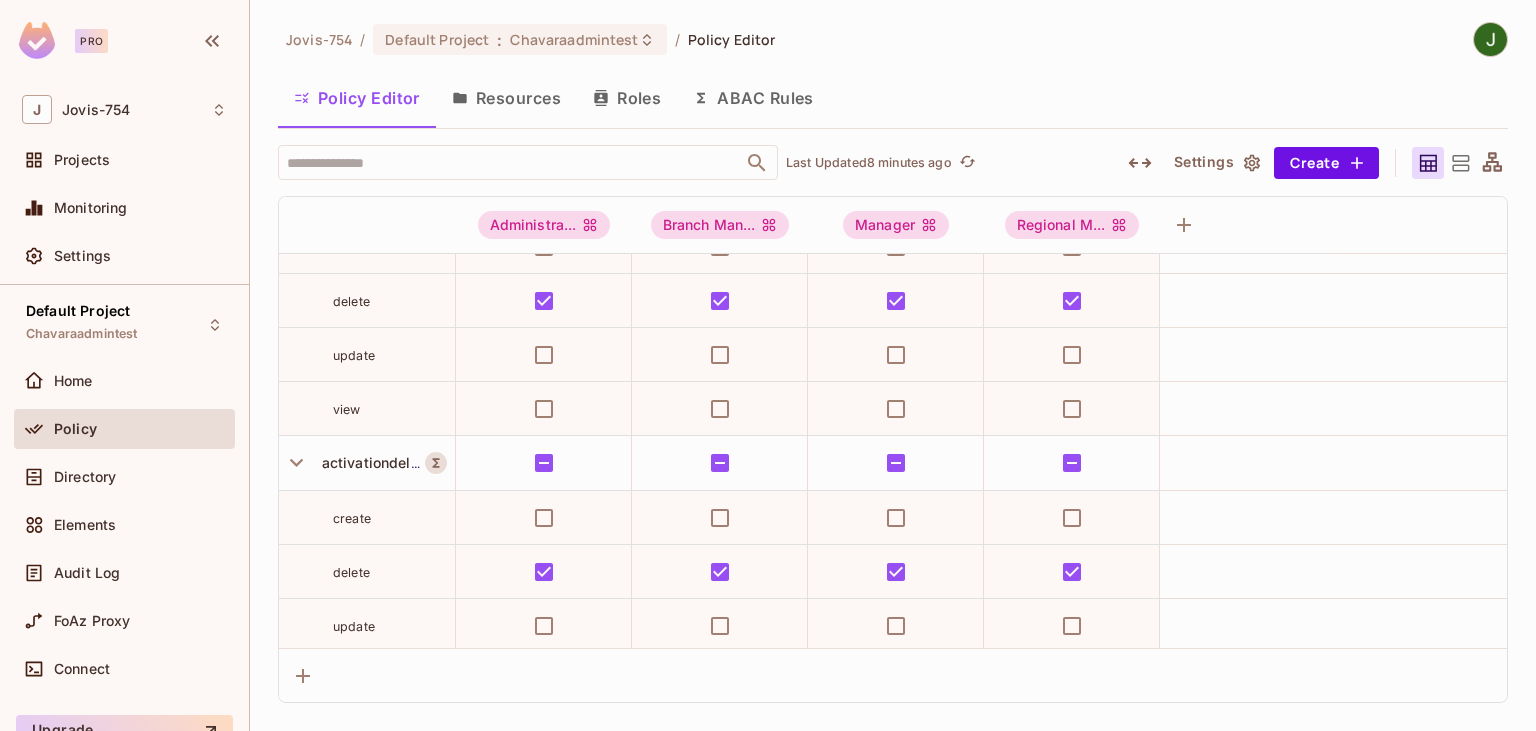 scroll, scrollTop: 906, scrollLeft: 0, axis: vertical 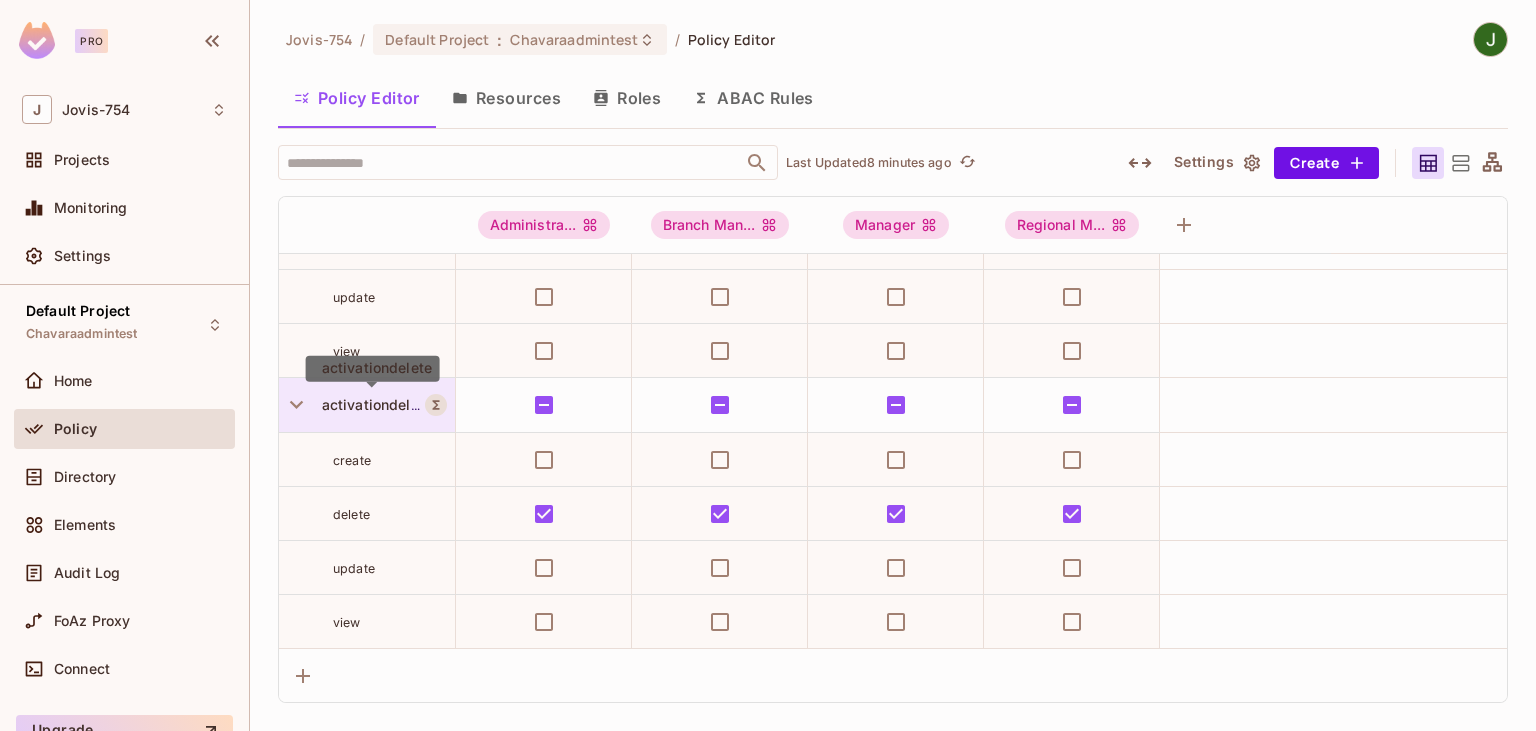 click on "activationdelete" at bounding box center (373, 404) 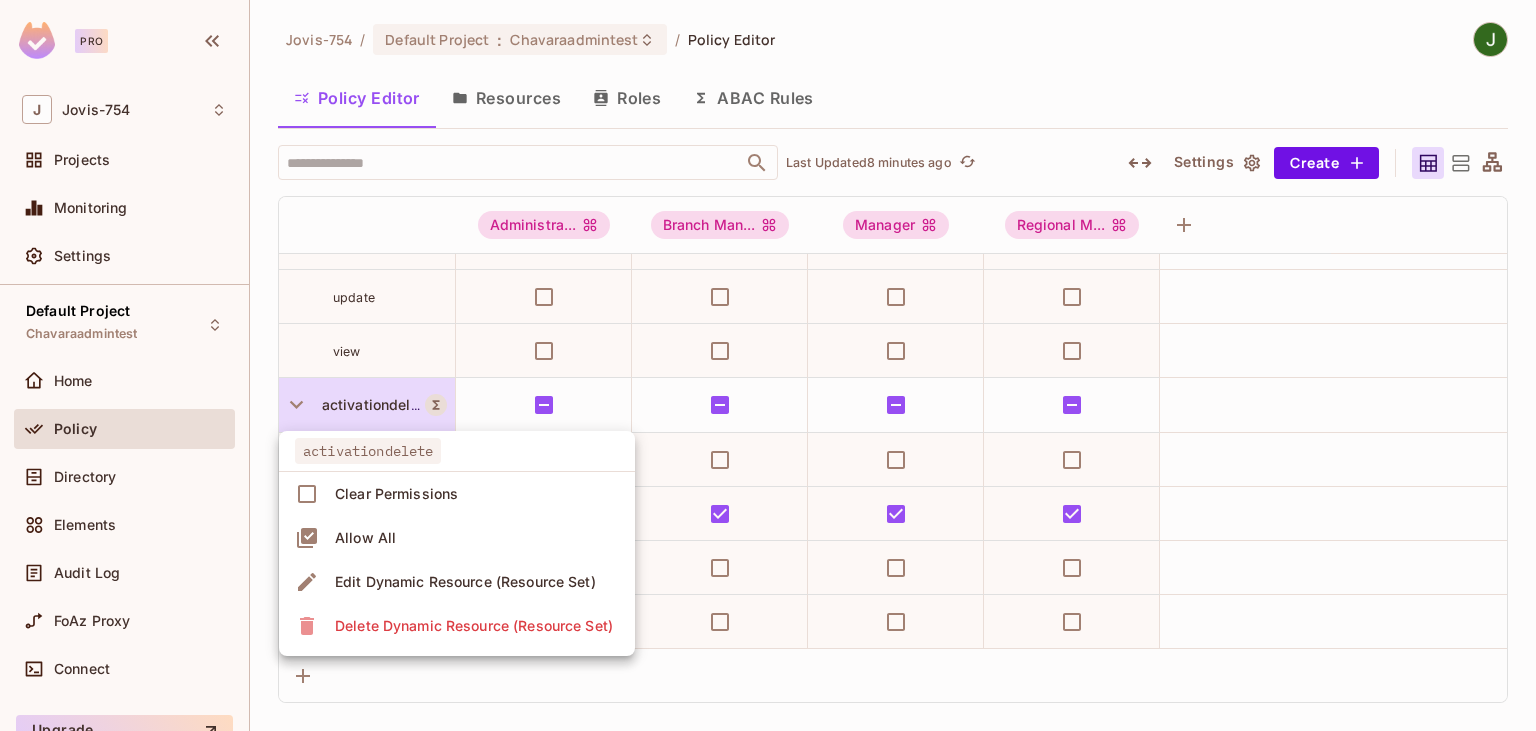click on "Edit Dynamic Resource (Resource Set)" at bounding box center (465, 582) 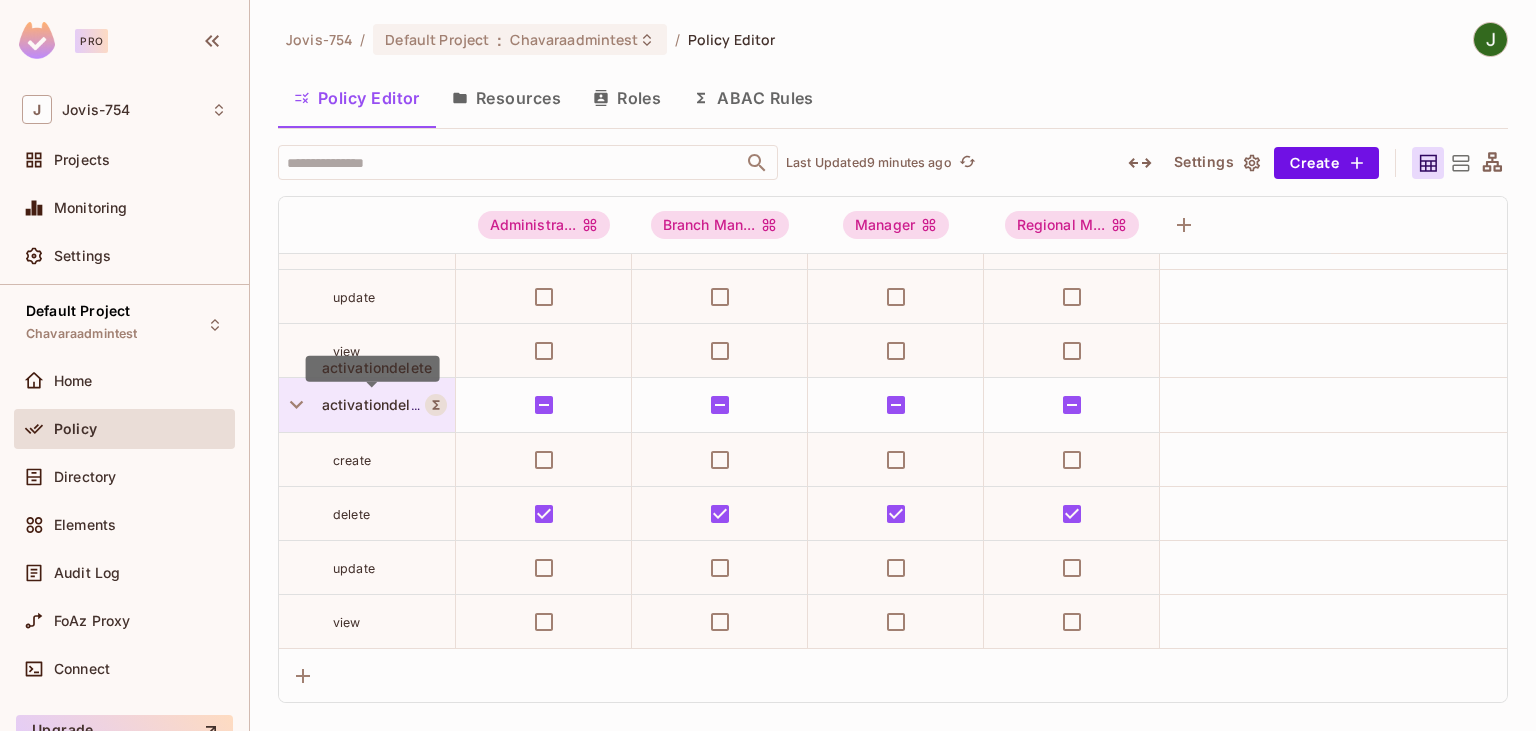 click on "activationdelete" at bounding box center [373, 404] 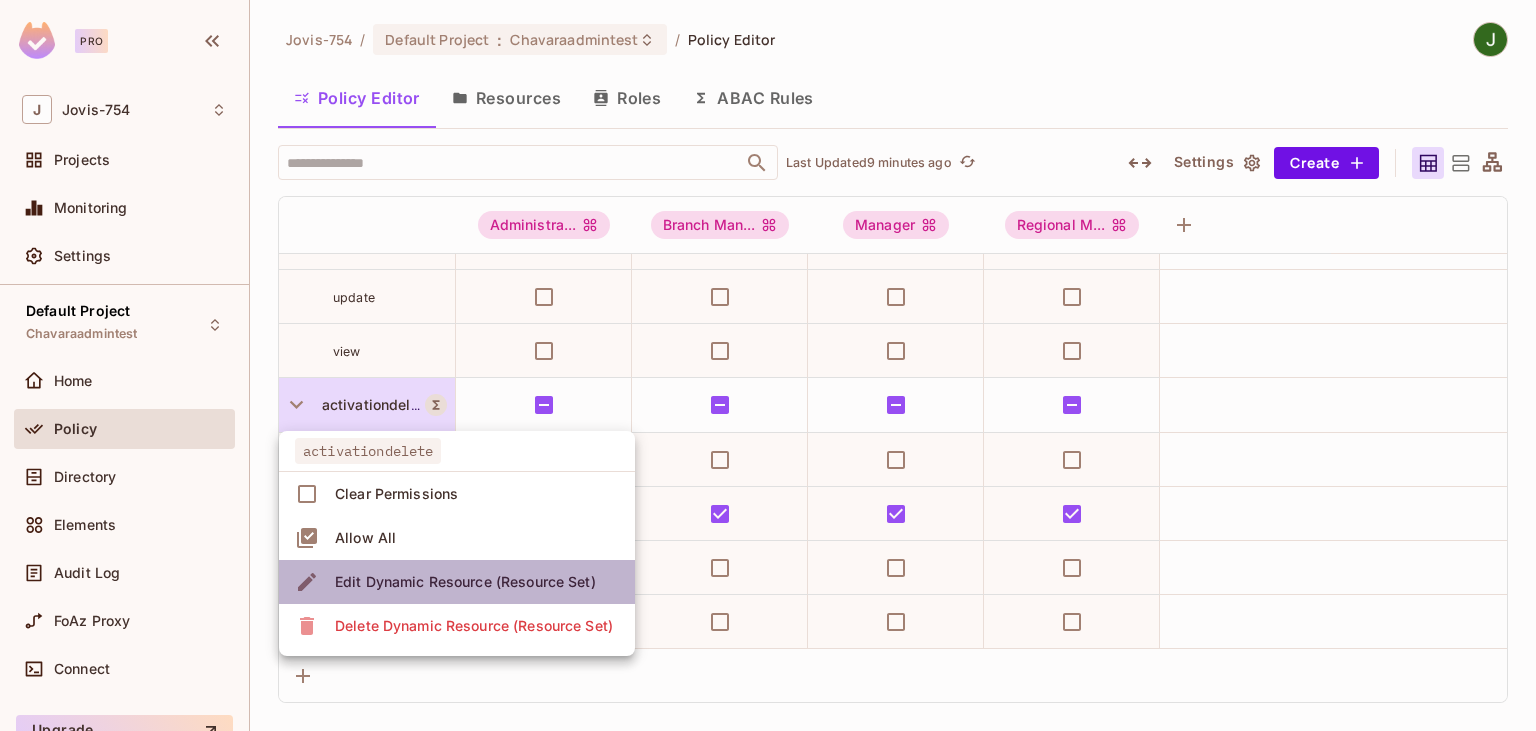 click on "Edit Dynamic Resource (Resource Set)" at bounding box center (465, 582) 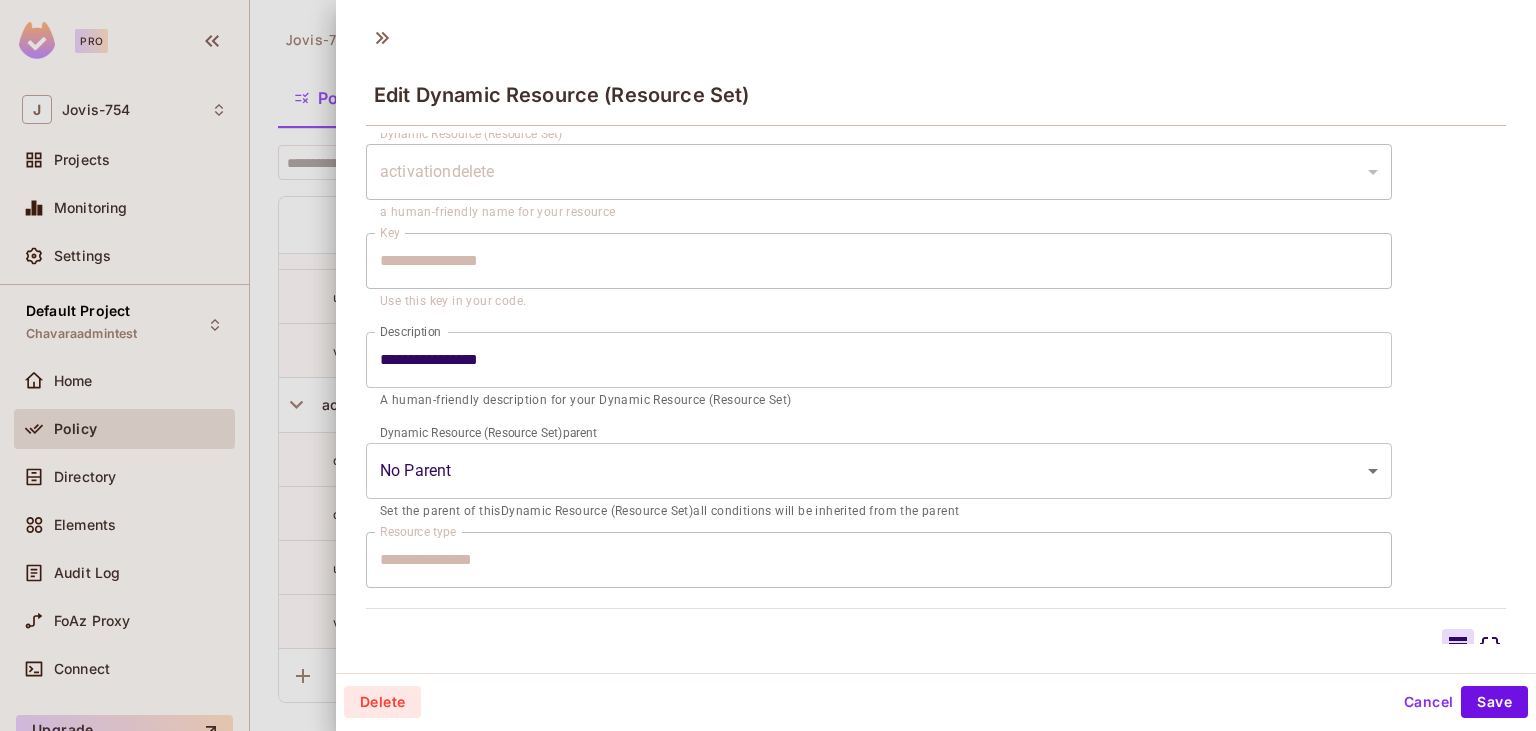 scroll, scrollTop: 89, scrollLeft: 0, axis: vertical 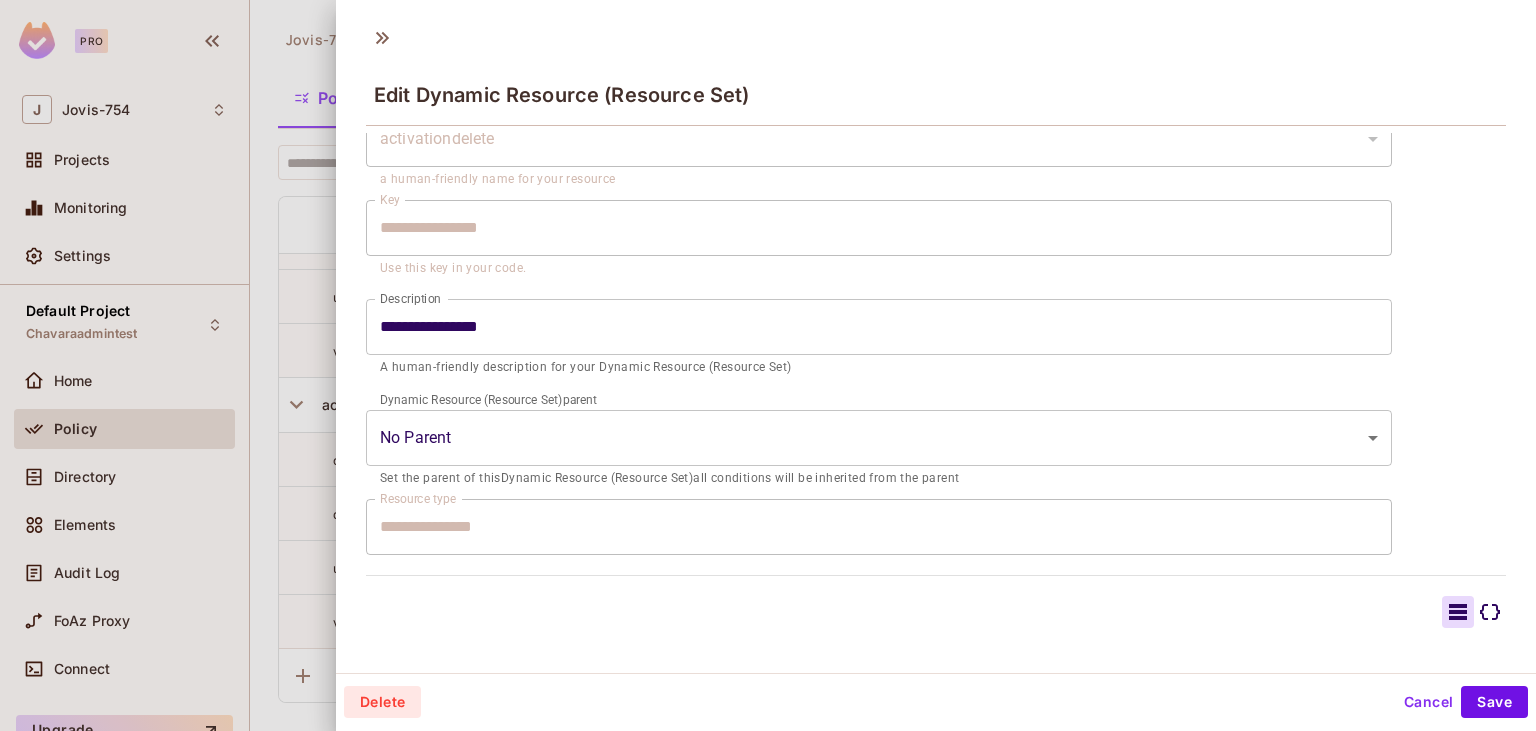 click at bounding box center [768, 365] 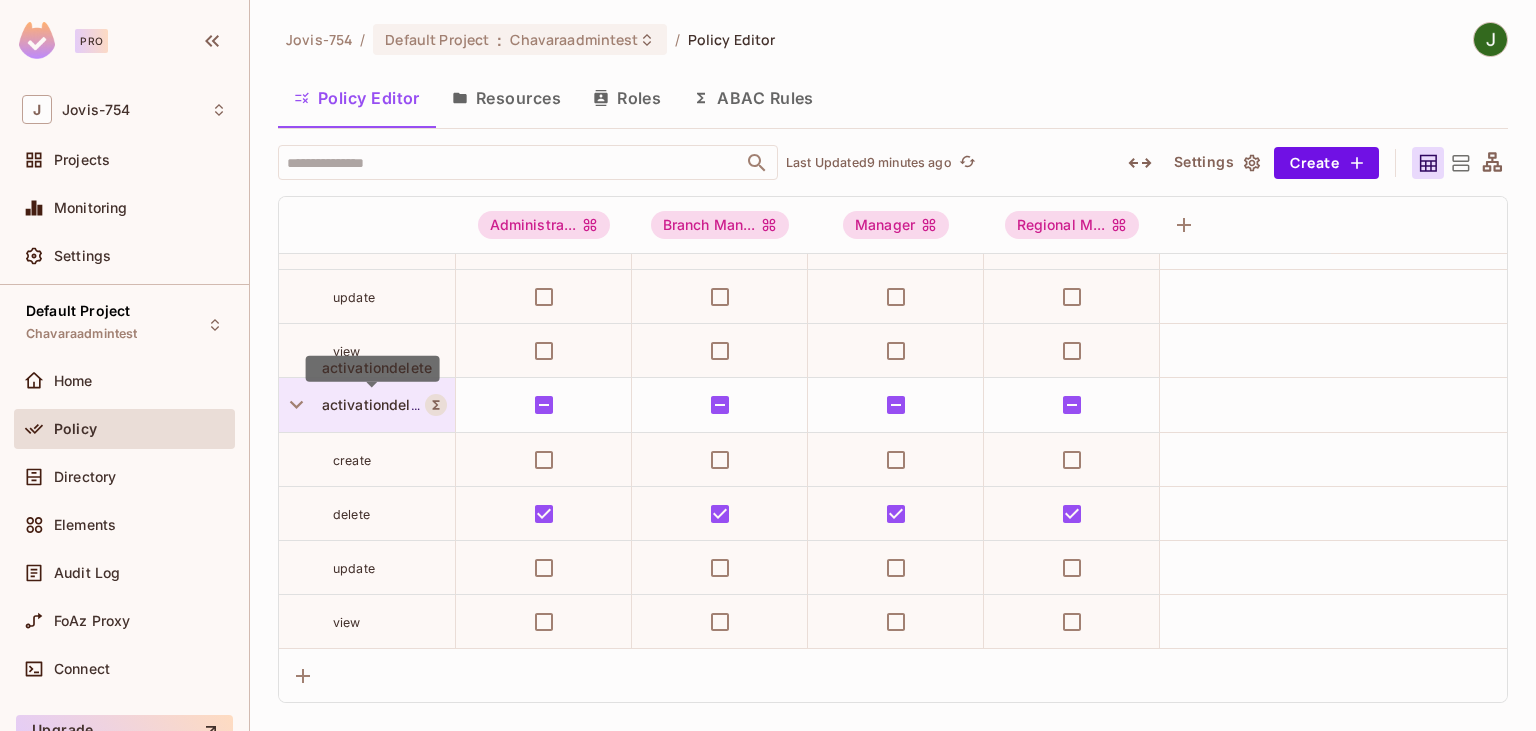 click on "activationdelete" at bounding box center (373, 404) 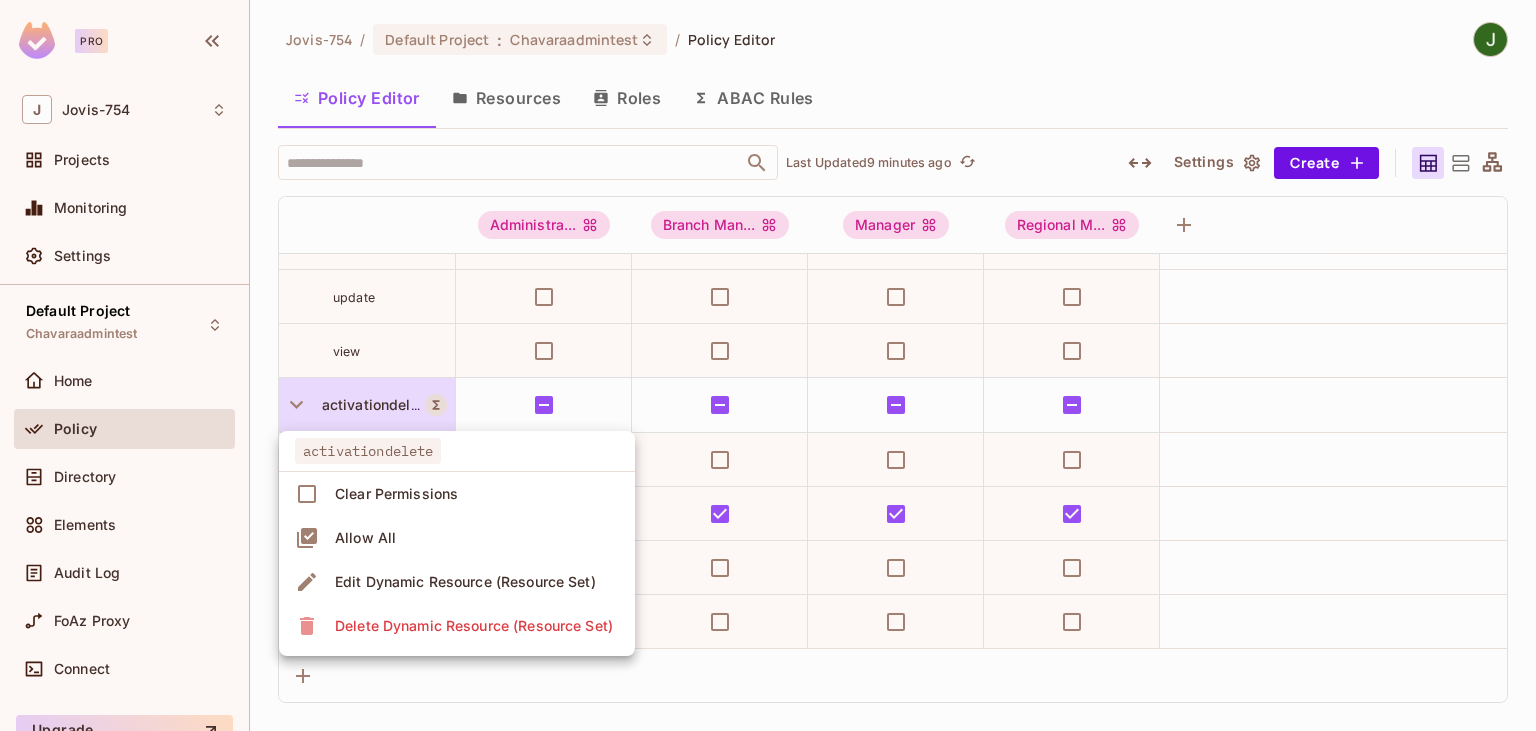 drag, startPoint x: 959, startPoint y: 72, endPoint x: 932, endPoint y: 86, distance: 30.413813 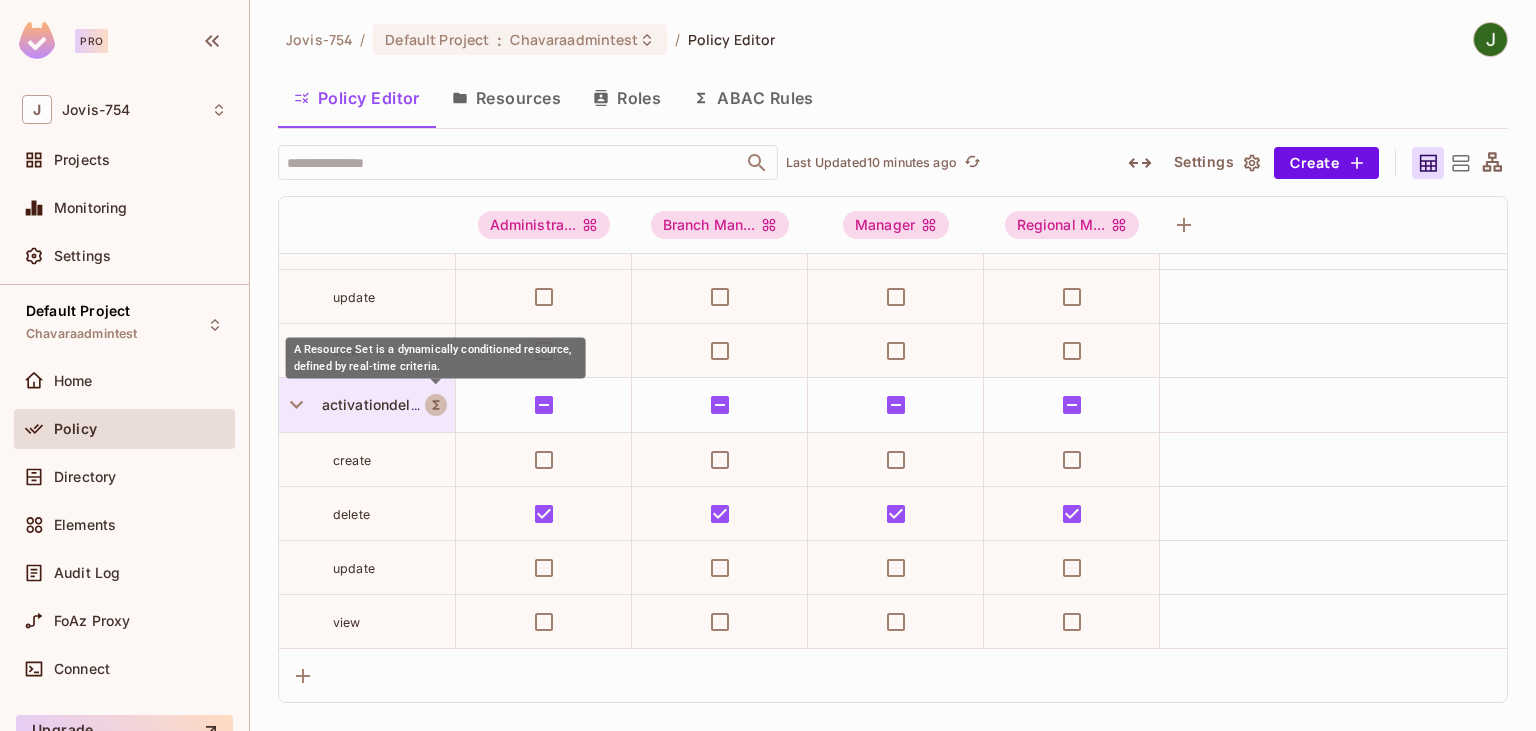 click 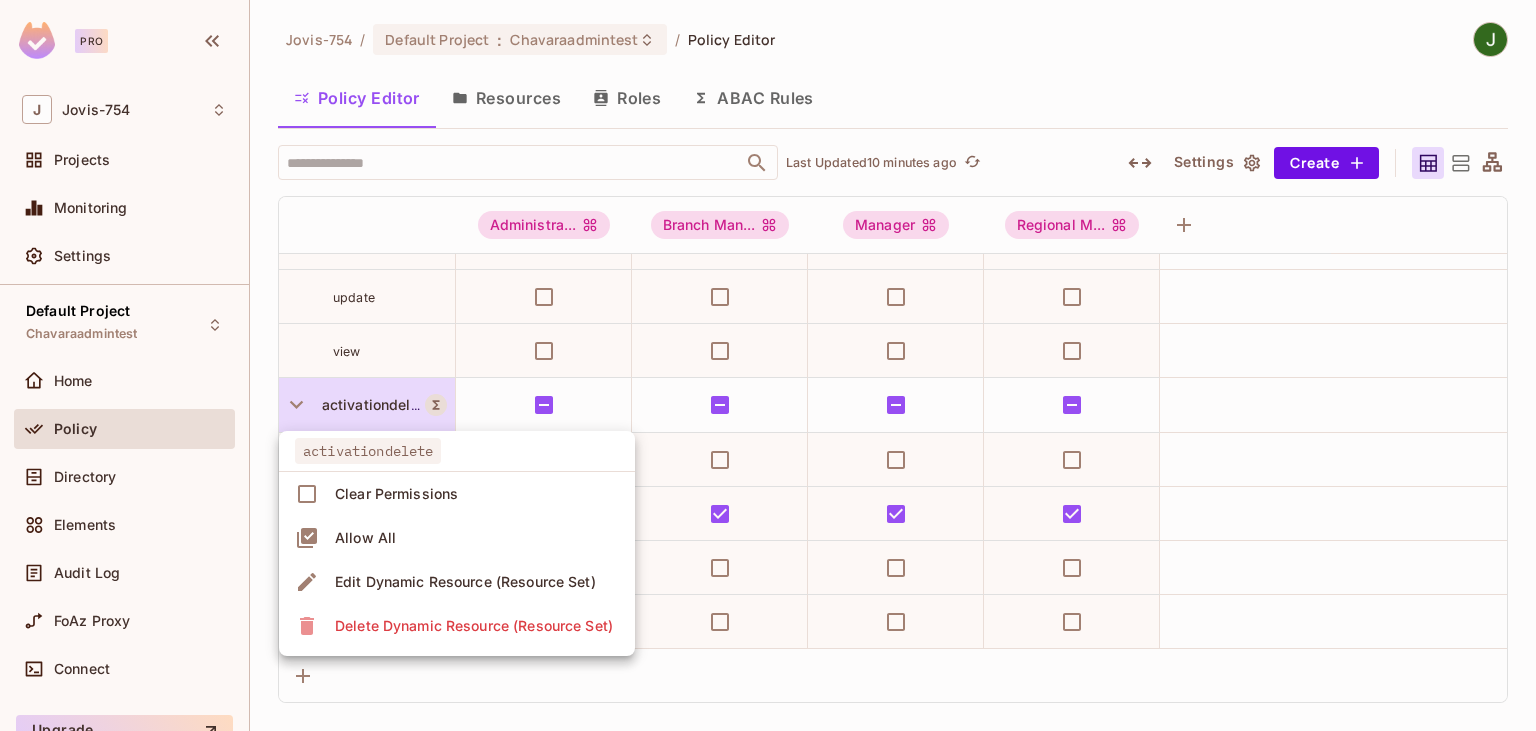 click on "Edit Dynamic Resource (Resource Set)" at bounding box center (465, 582) 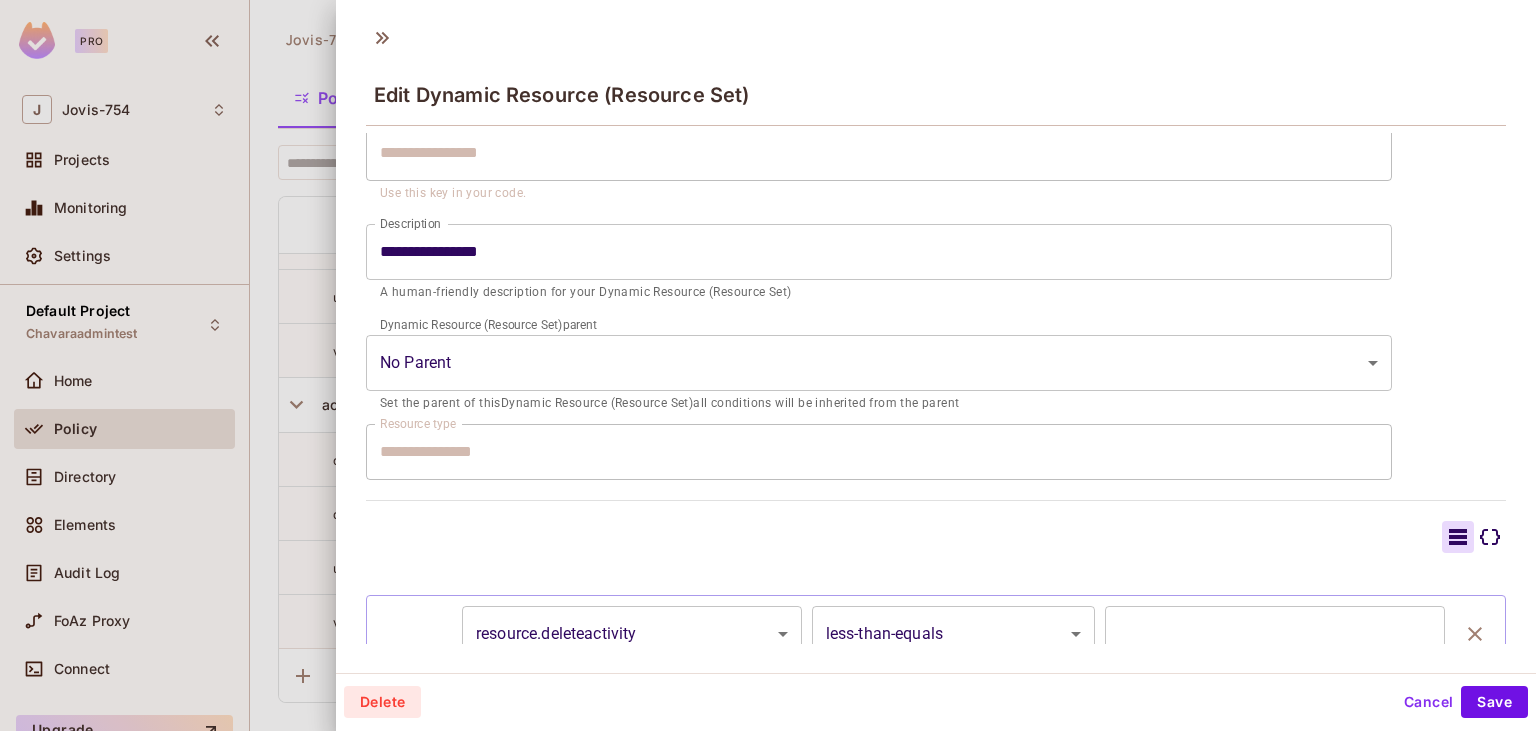 scroll, scrollTop: 279, scrollLeft: 0, axis: vertical 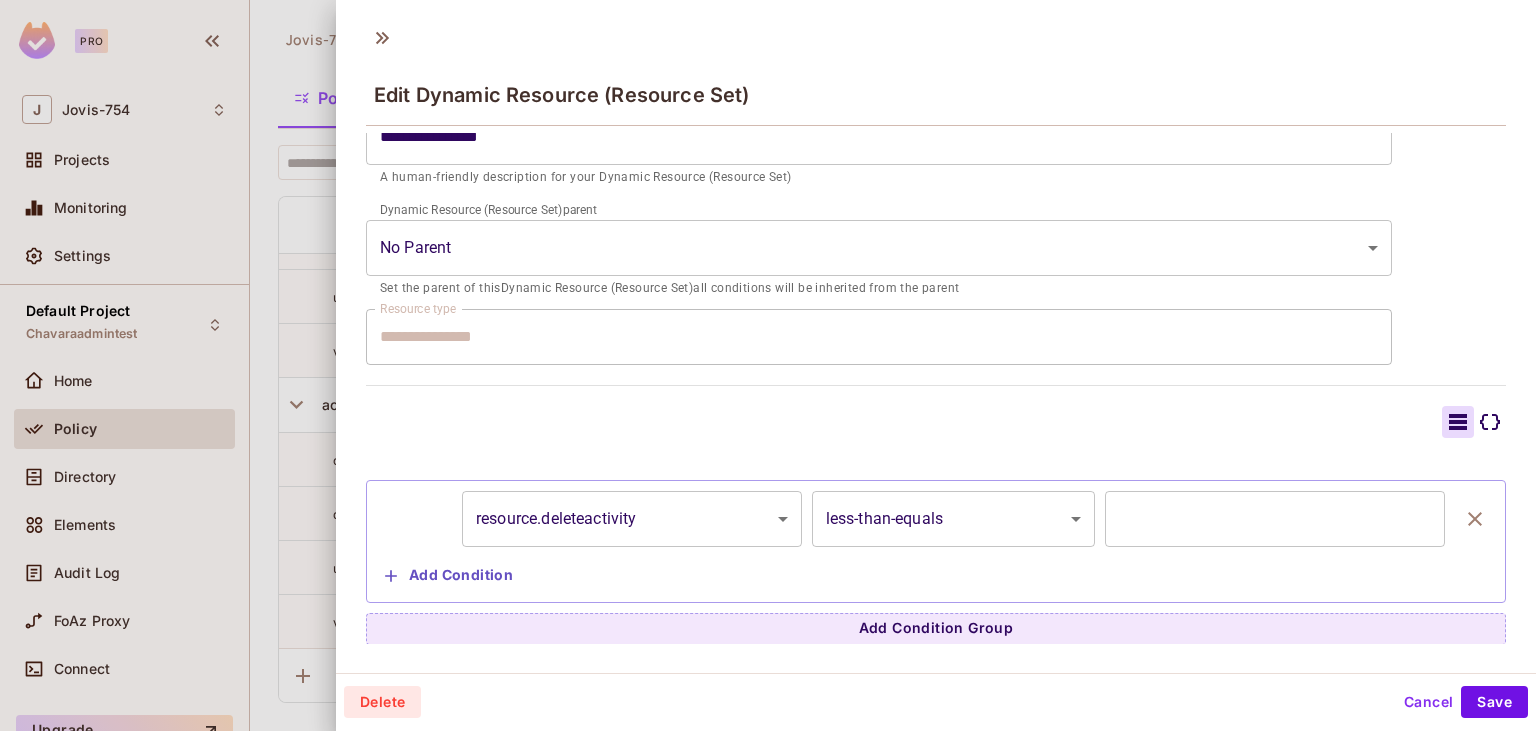 click at bounding box center (768, 365) 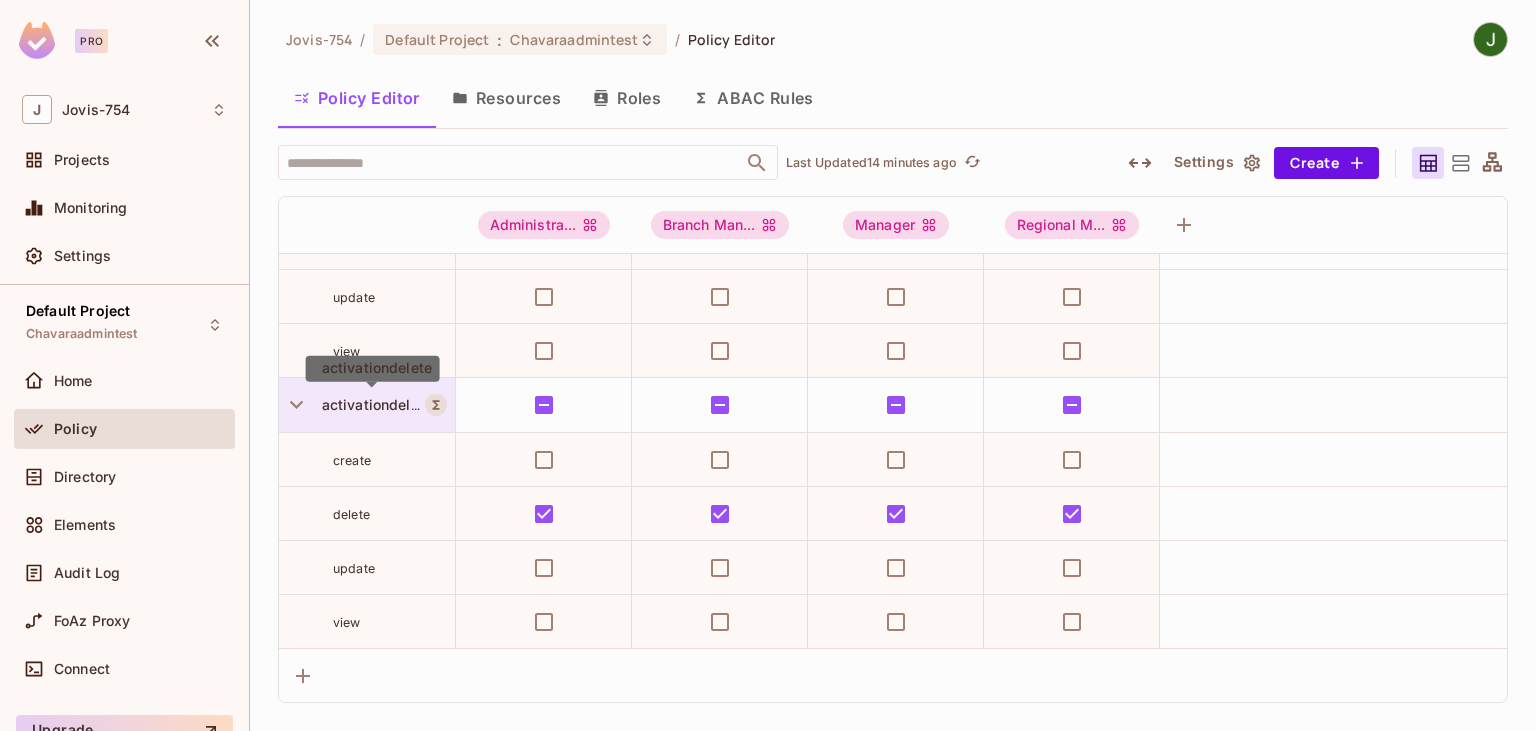 click on "activationdelete" at bounding box center [373, 404] 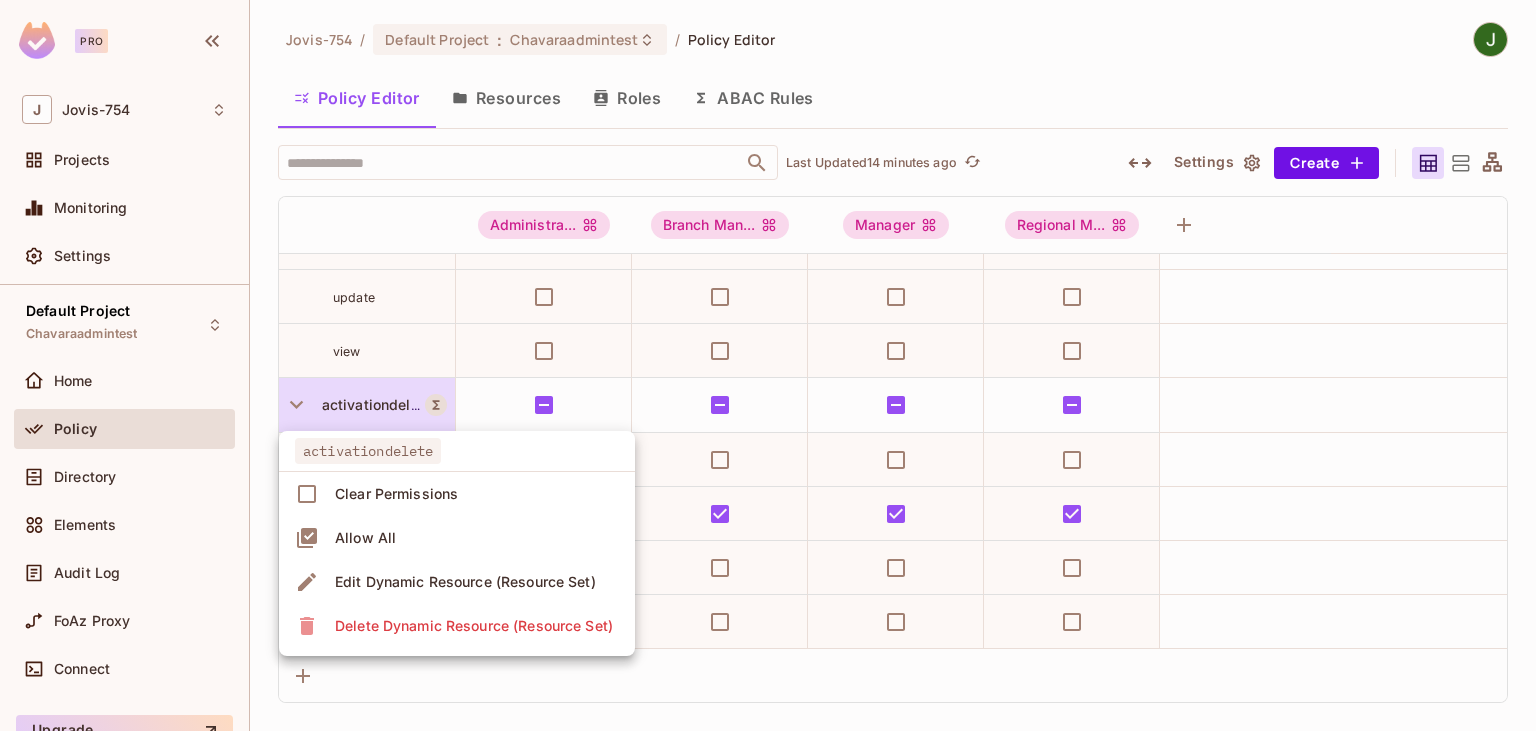 click on "Edit Dynamic Resource (Resource Set)" at bounding box center [465, 582] 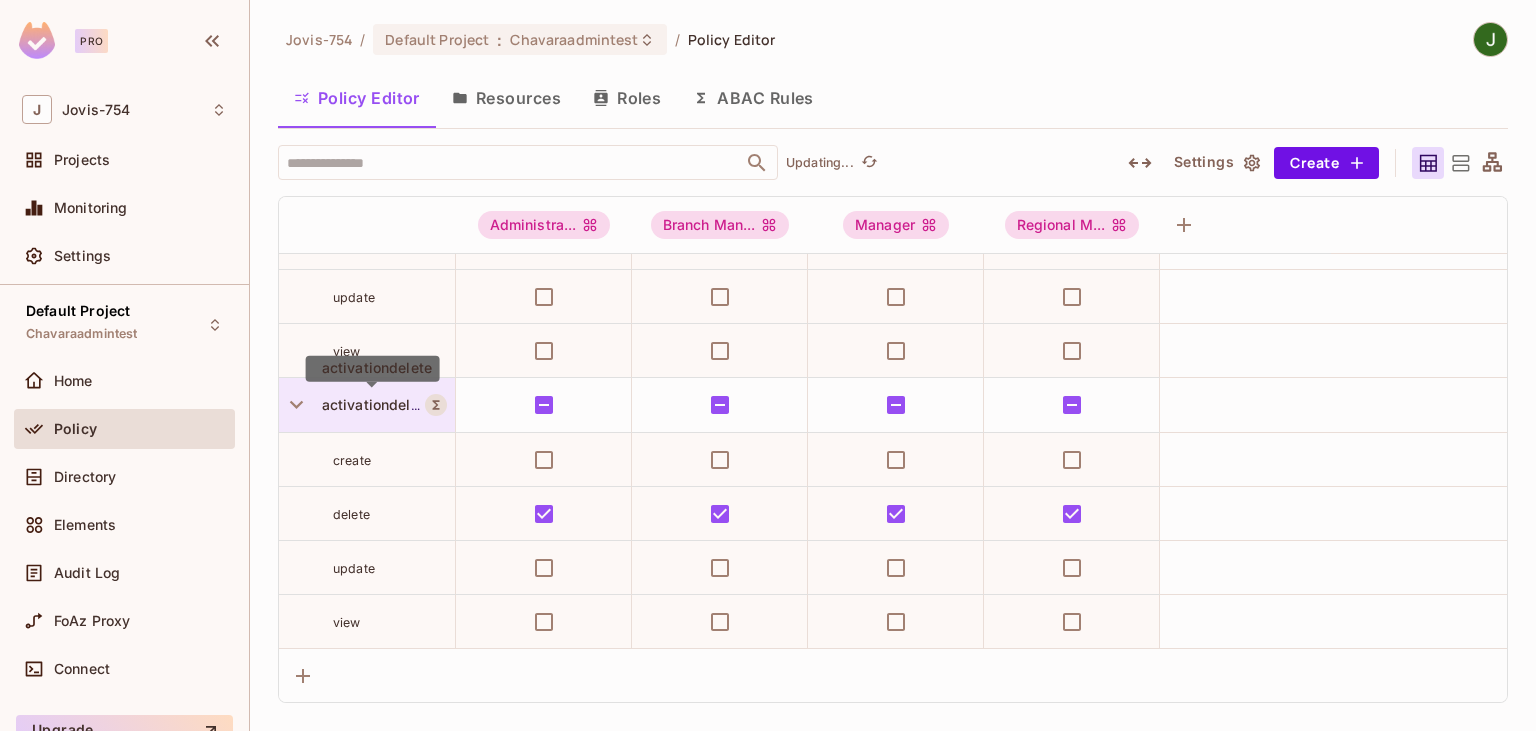 click on "activationdelete" at bounding box center [373, 404] 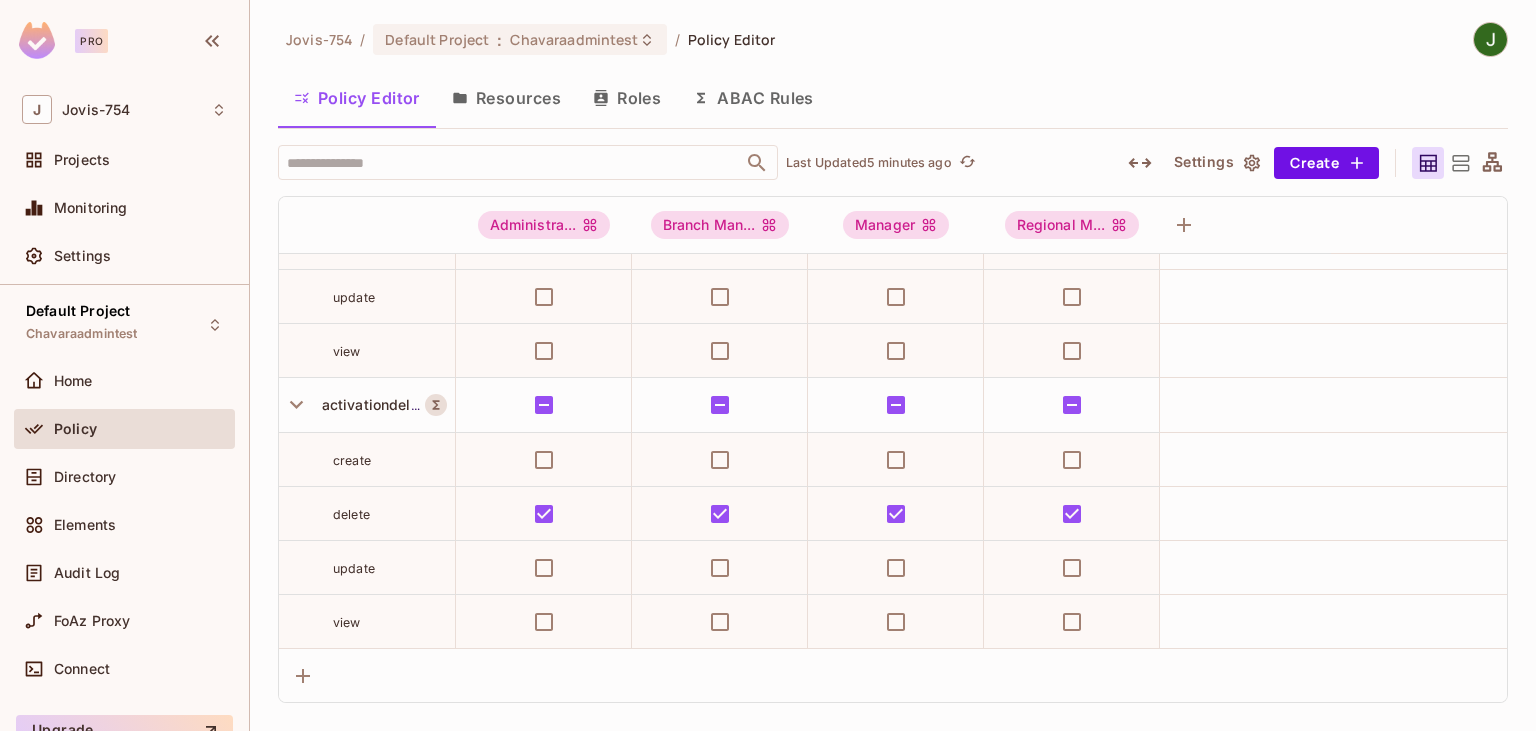 click on "update" at bounding box center (394, 568) 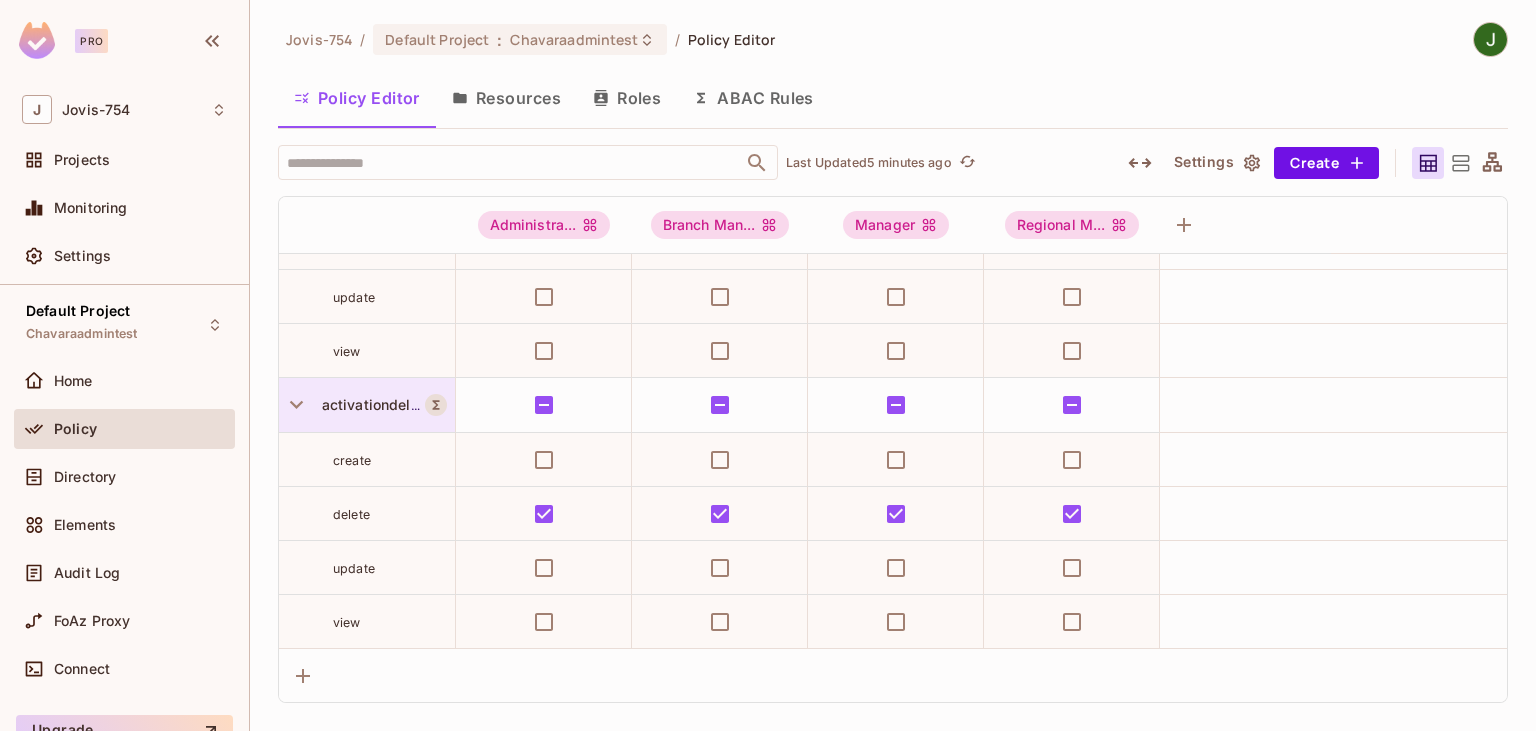 click on "activationdelete" at bounding box center [373, 404] 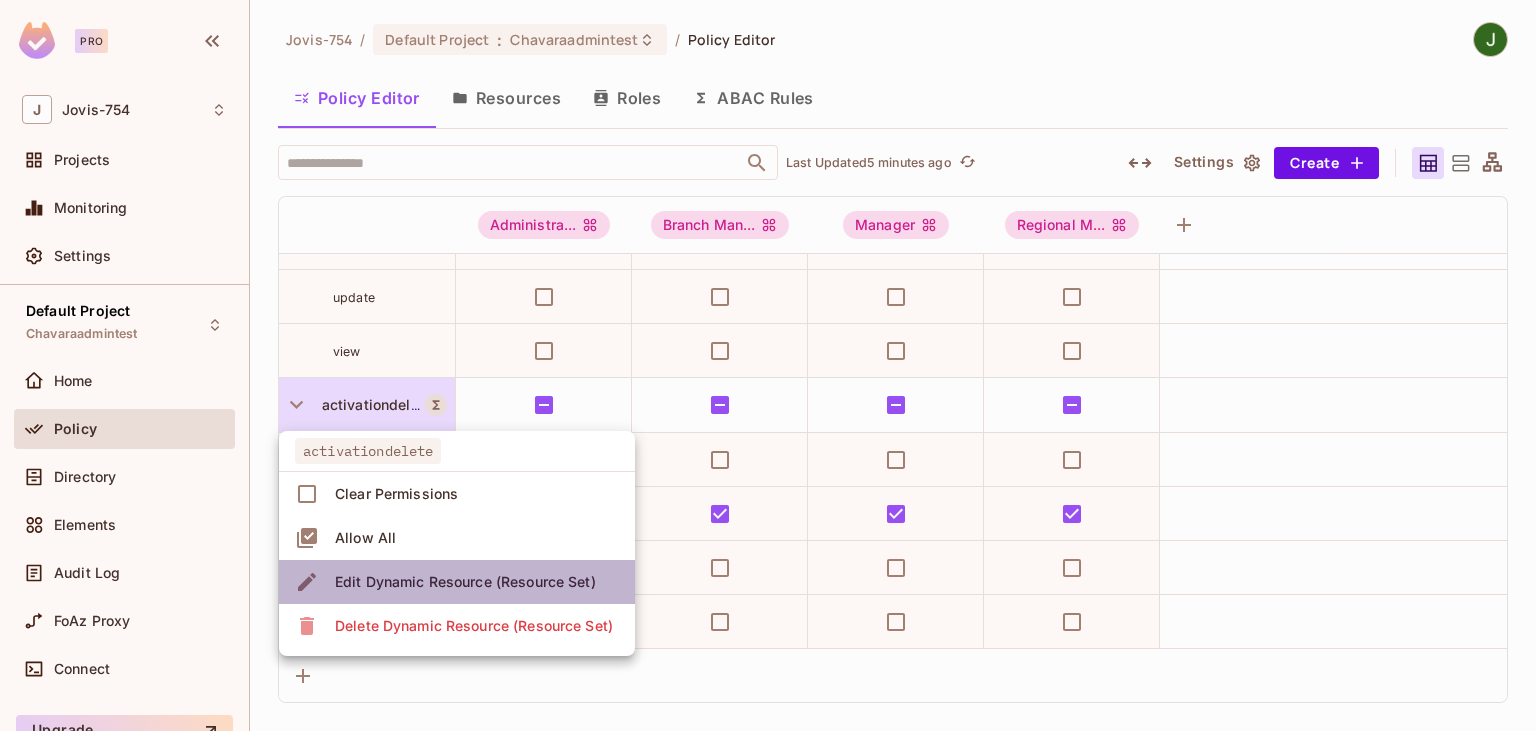 click on "Edit Dynamic Resource (Resource Set)" at bounding box center [465, 582] 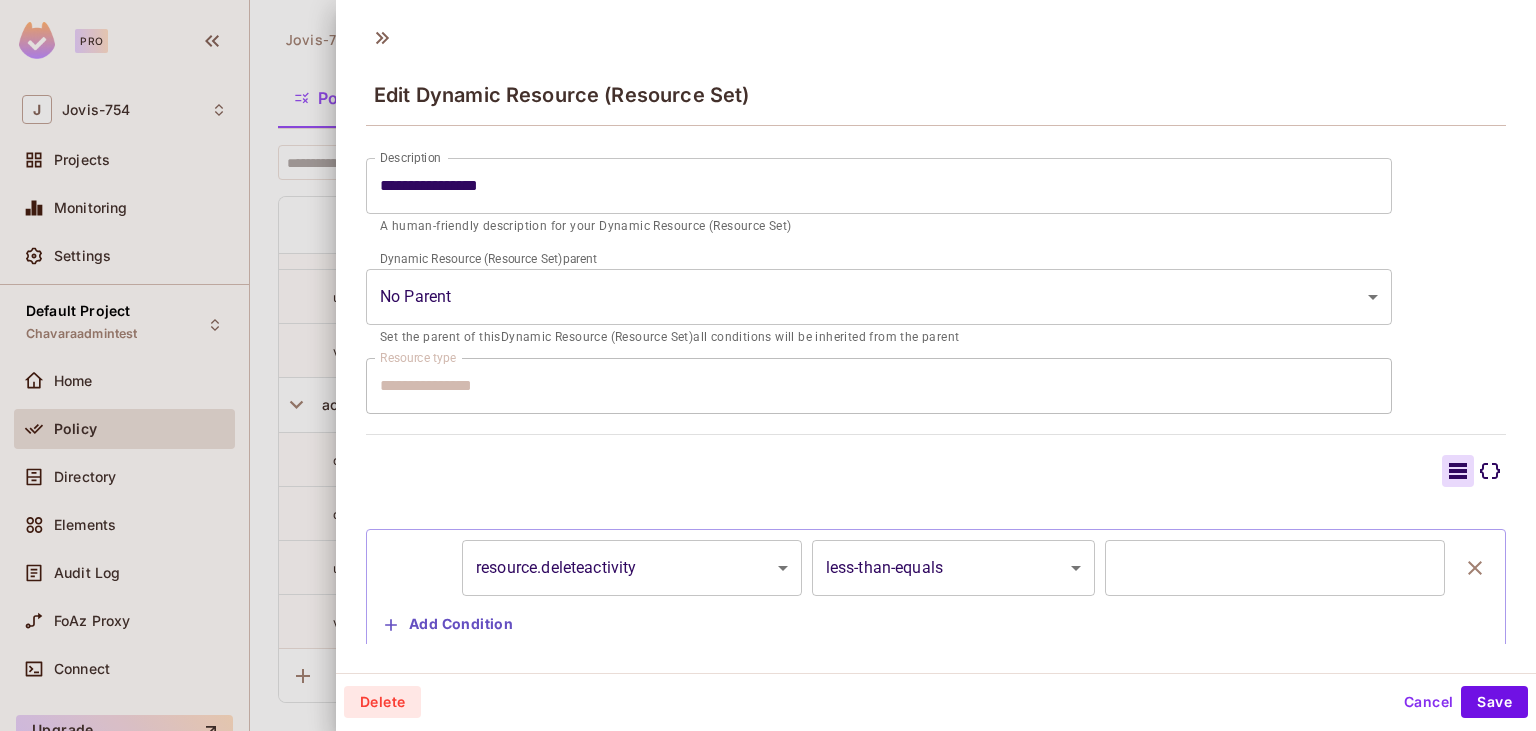 scroll, scrollTop: 279, scrollLeft: 0, axis: vertical 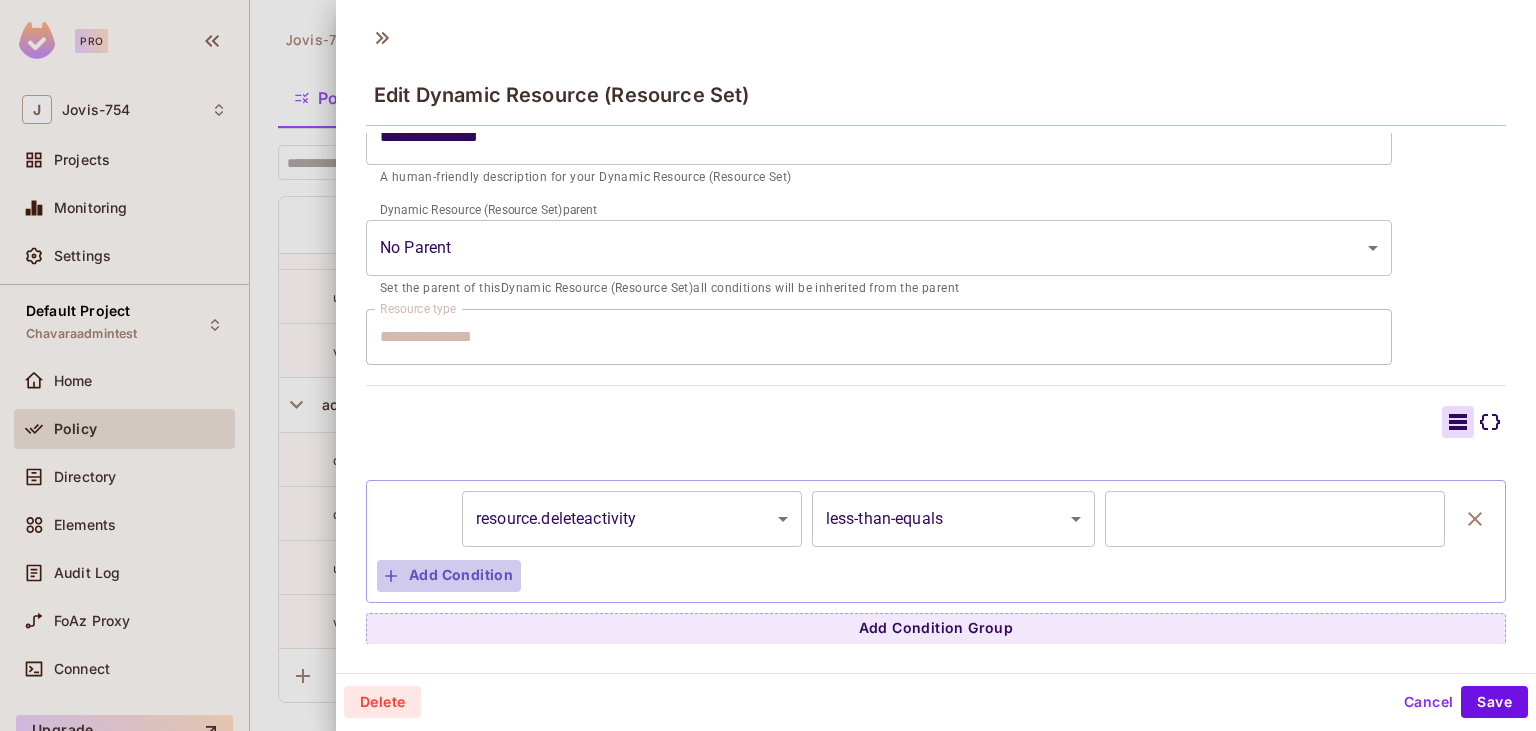 click on "Add Condition" at bounding box center (449, 576) 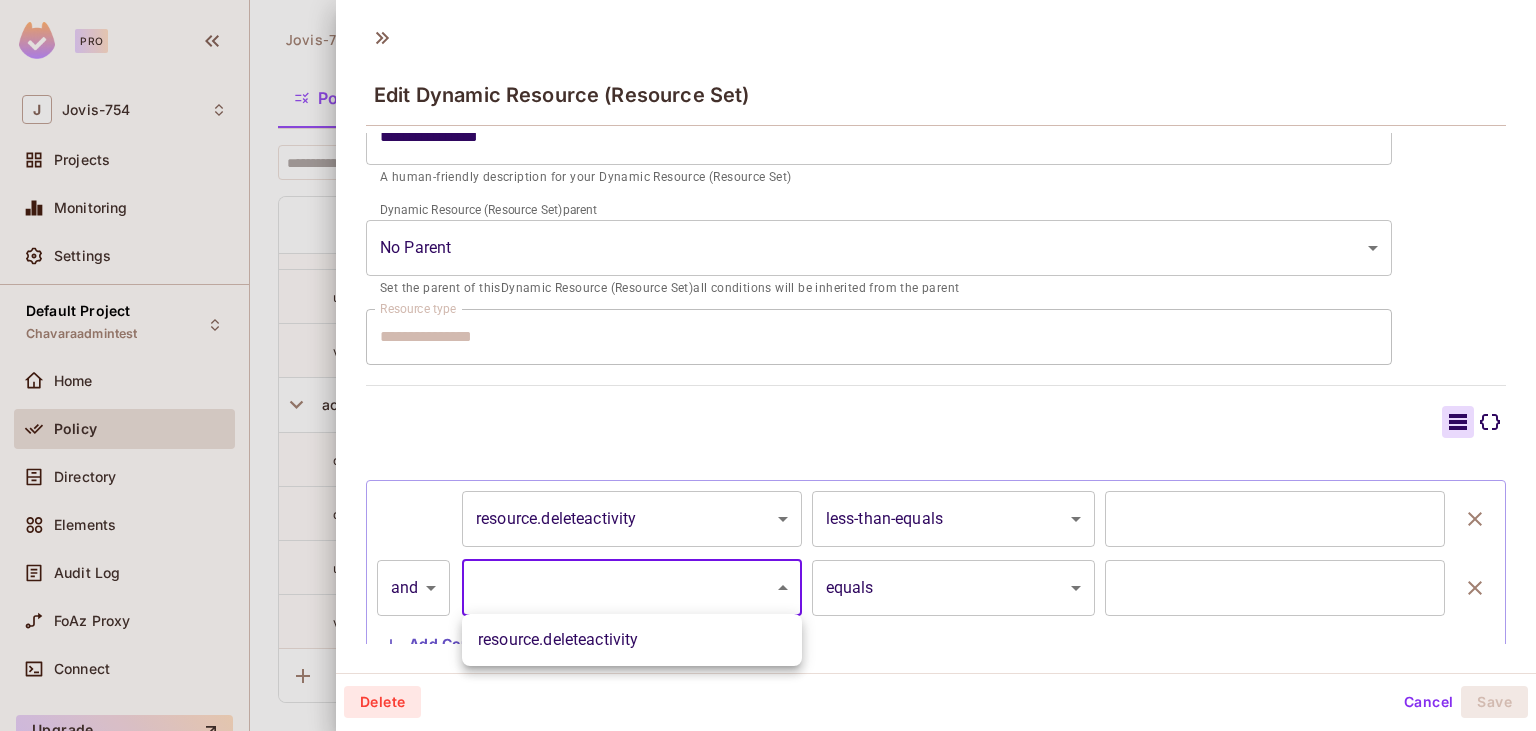 click on "**********" at bounding box center [768, 365] 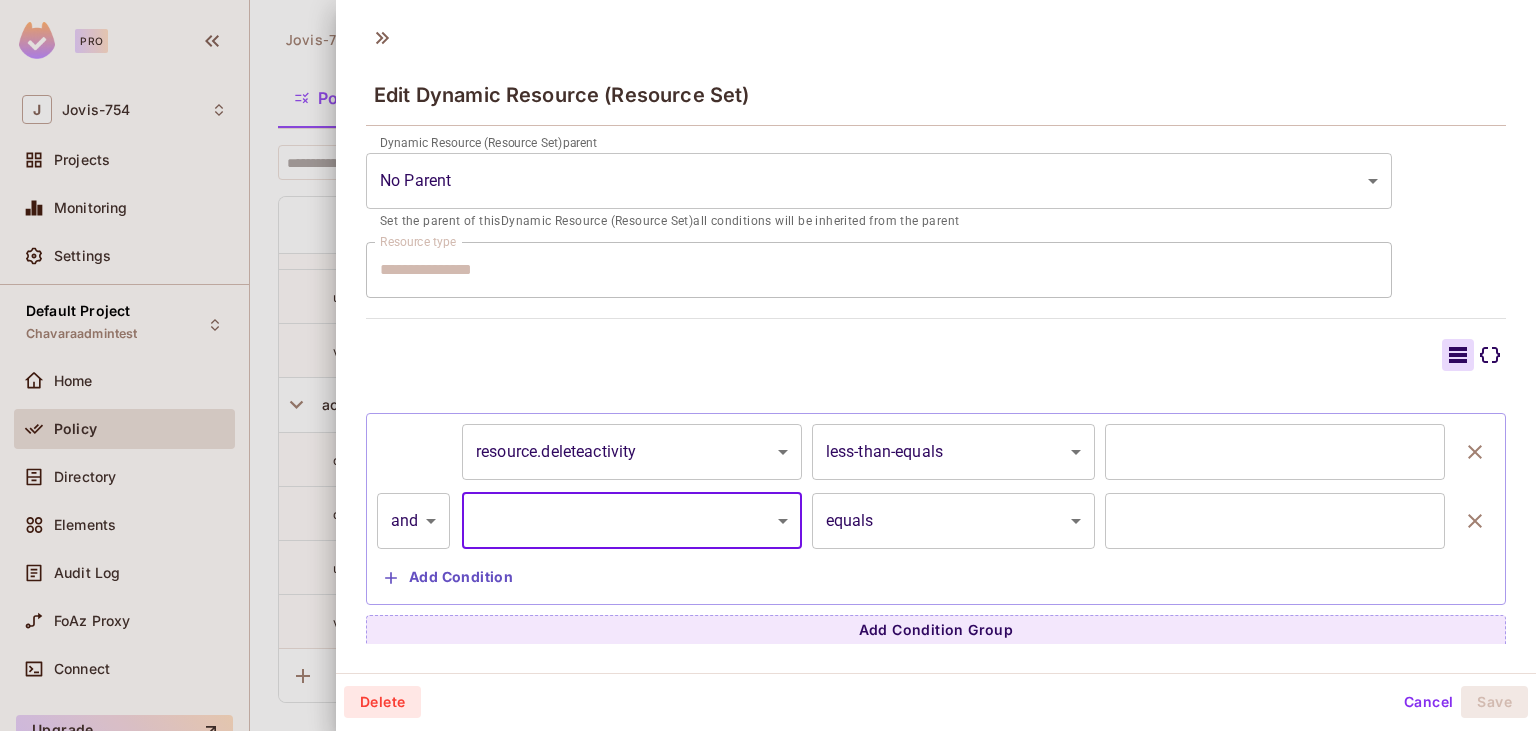 scroll, scrollTop: 348, scrollLeft: 0, axis: vertical 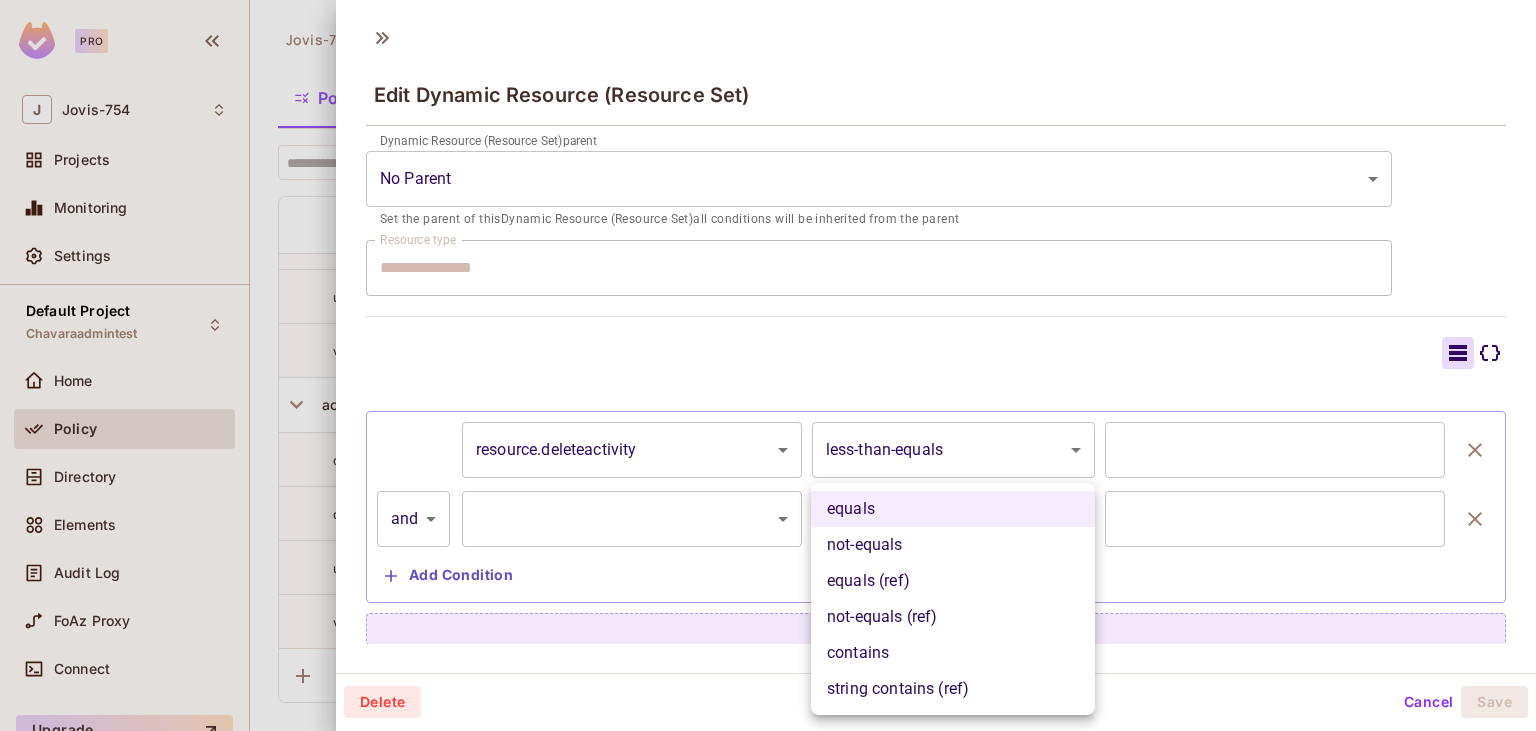 click on "**********" at bounding box center [768, 365] 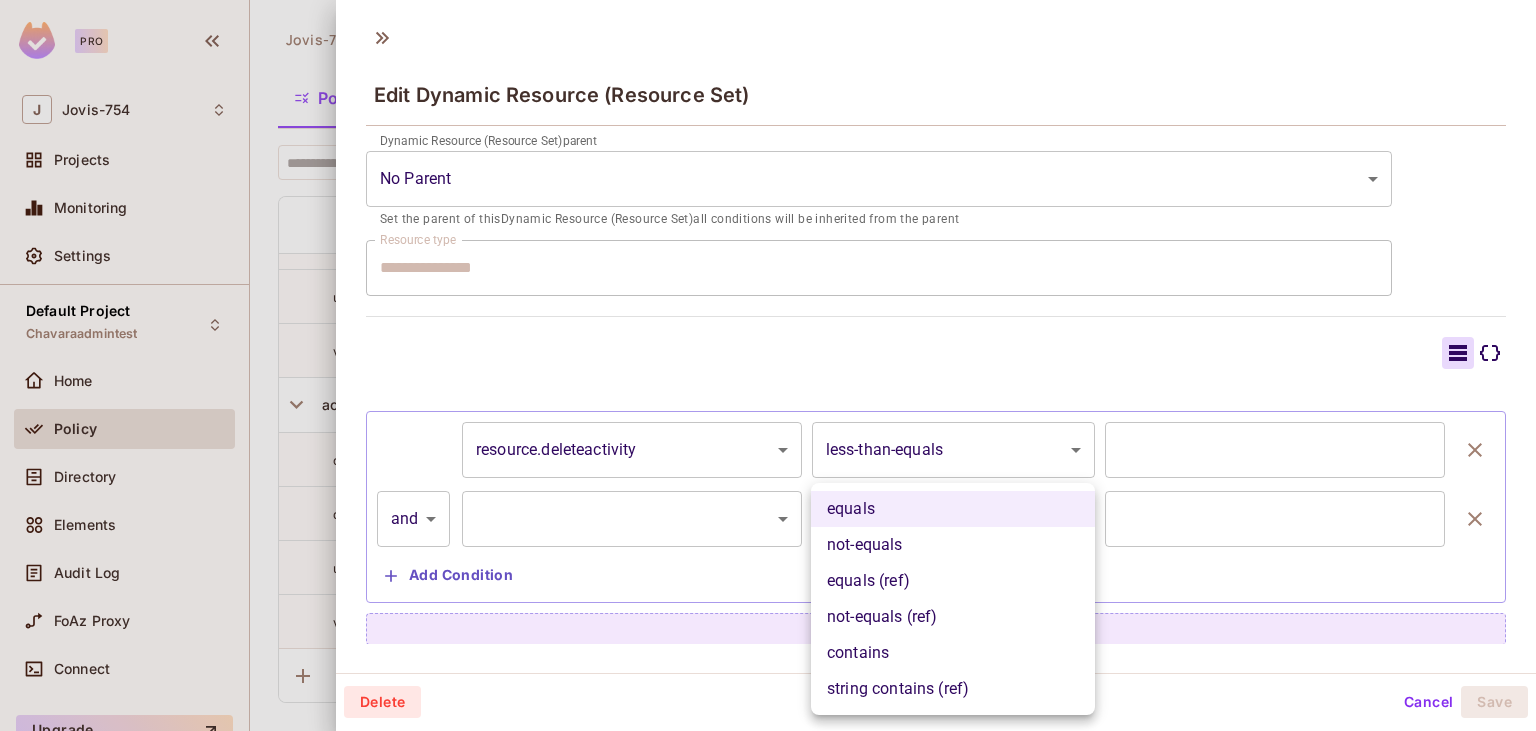click at bounding box center [768, 365] 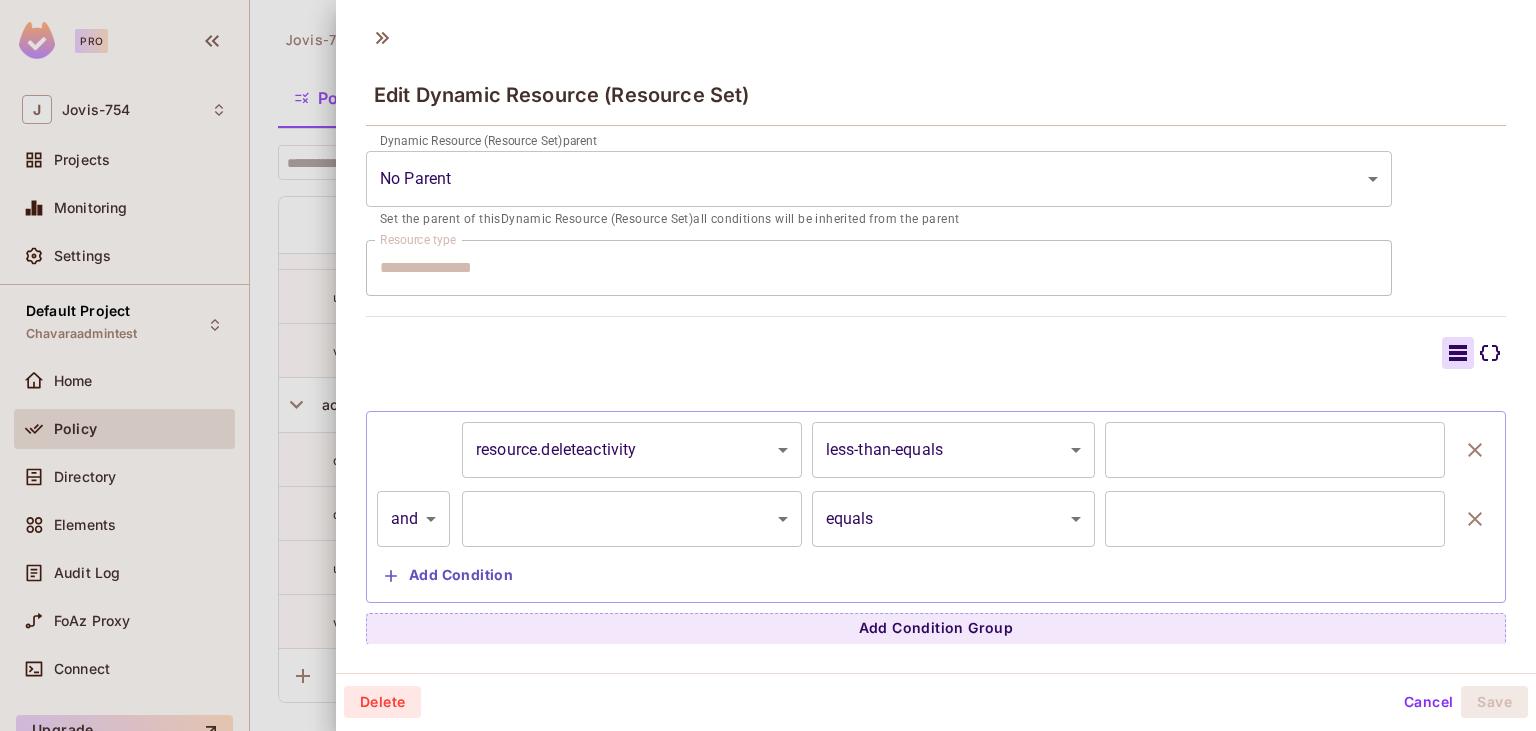 click on "Cancel" at bounding box center [1428, 702] 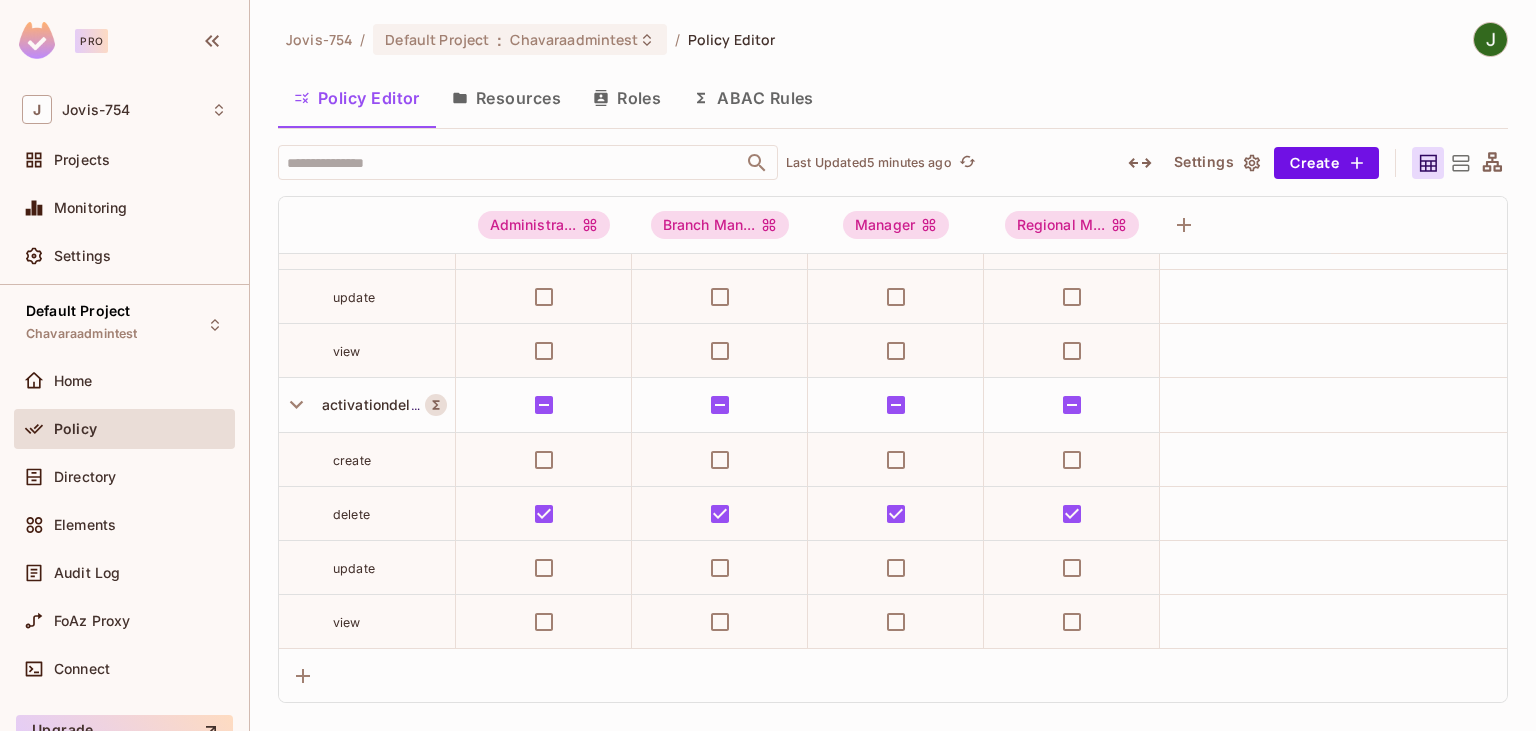 click on "Resources" at bounding box center [506, 98] 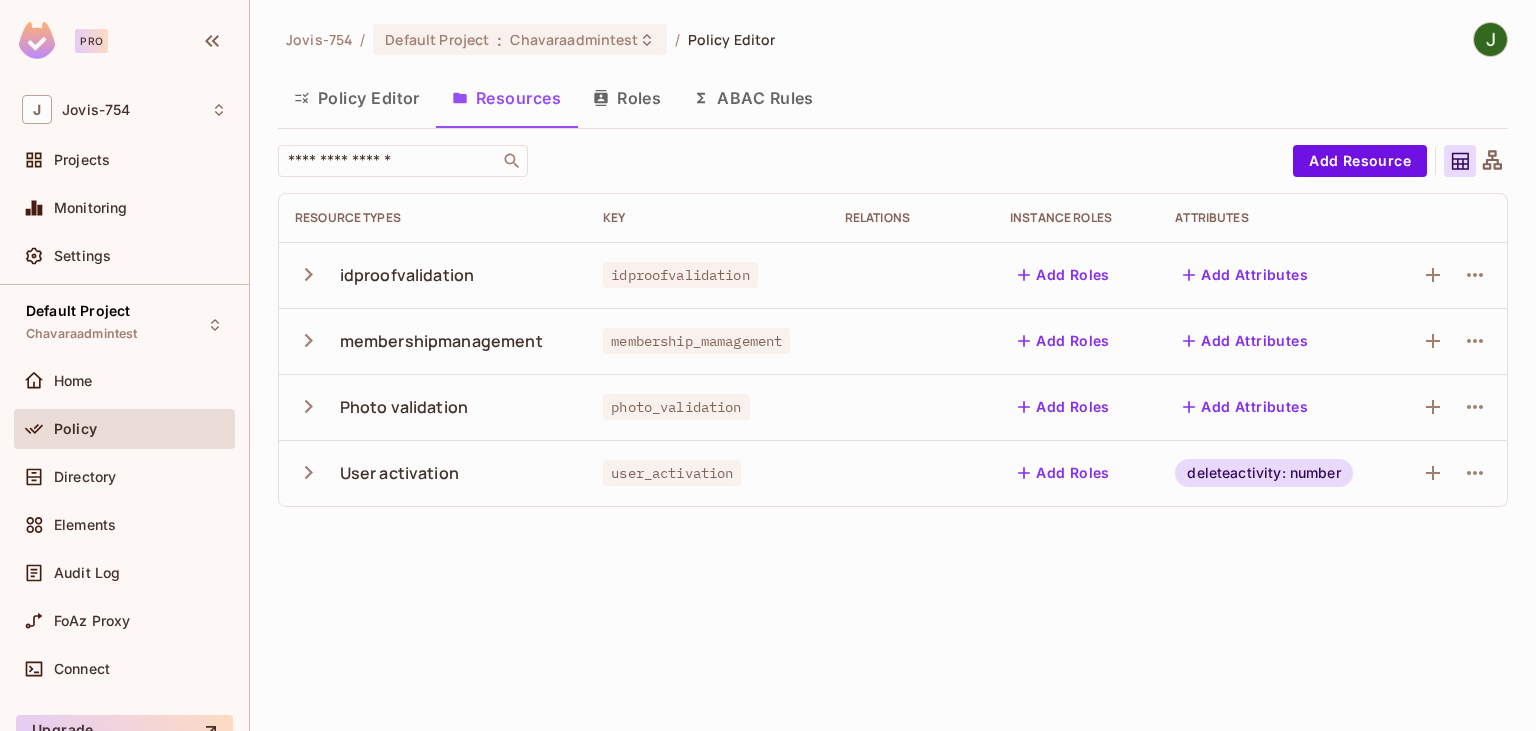 click on "deleteactivity: number" at bounding box center (1263, 473) 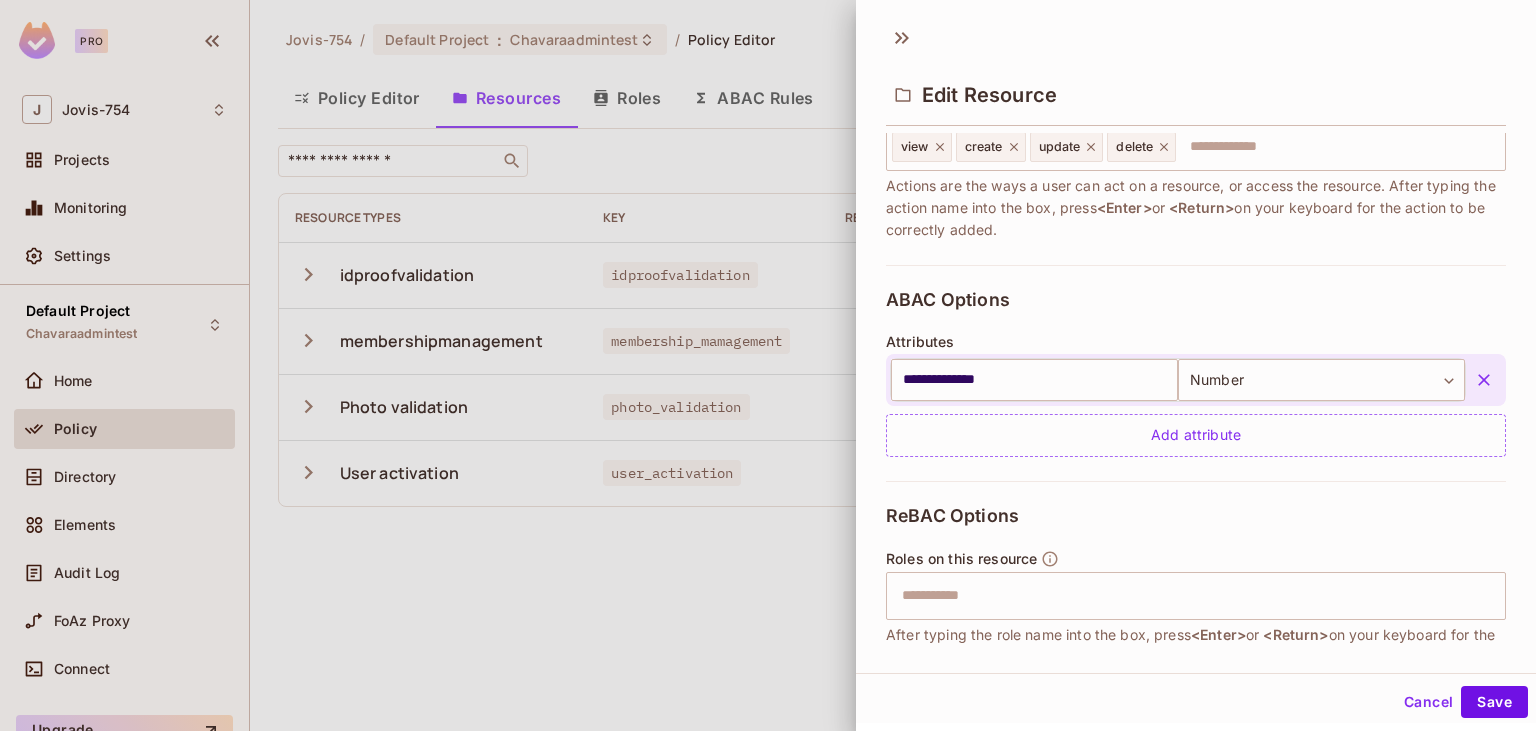 scroll, scrollTop: 346, scrollLeft: 0, axis: vertical 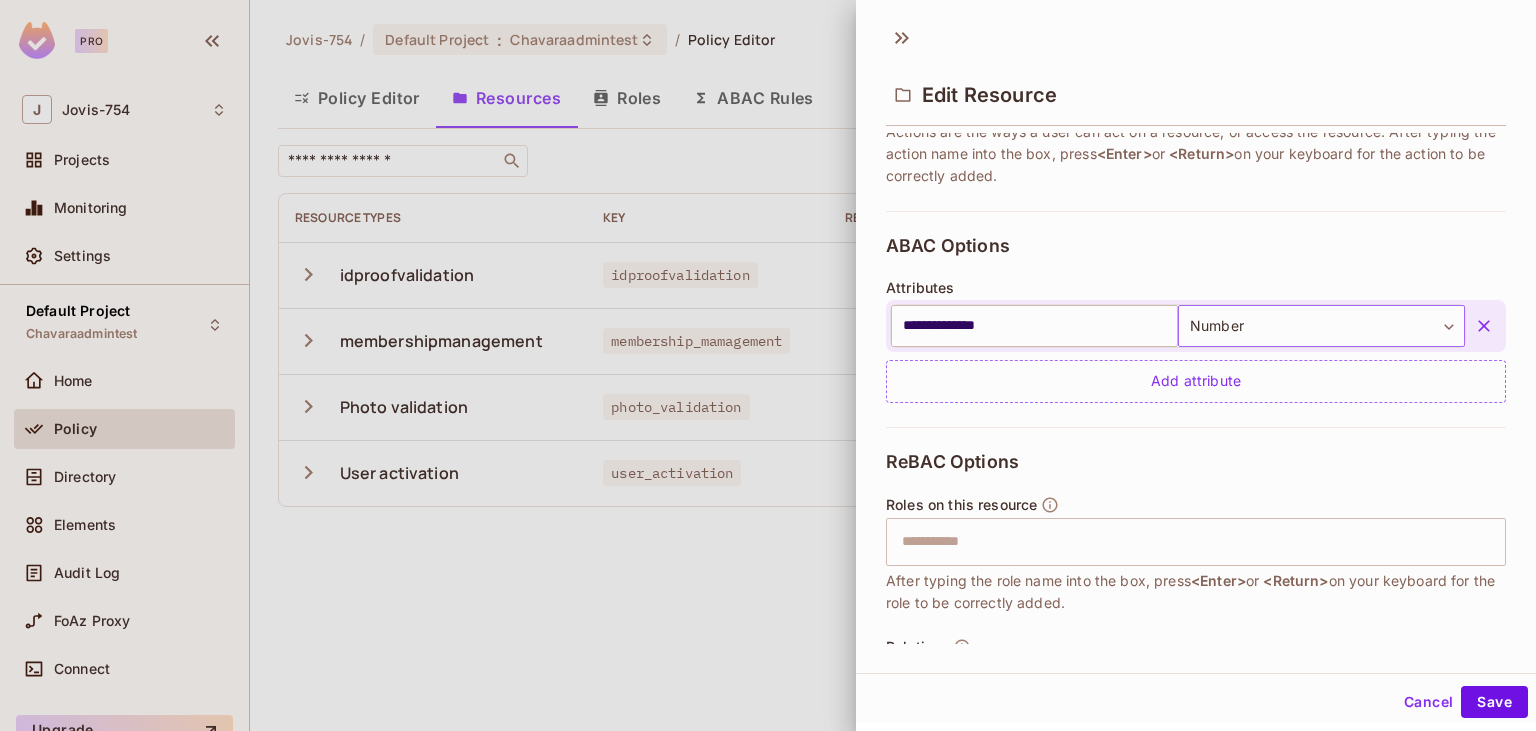 click on "**********" at bounding box center [768, 365] 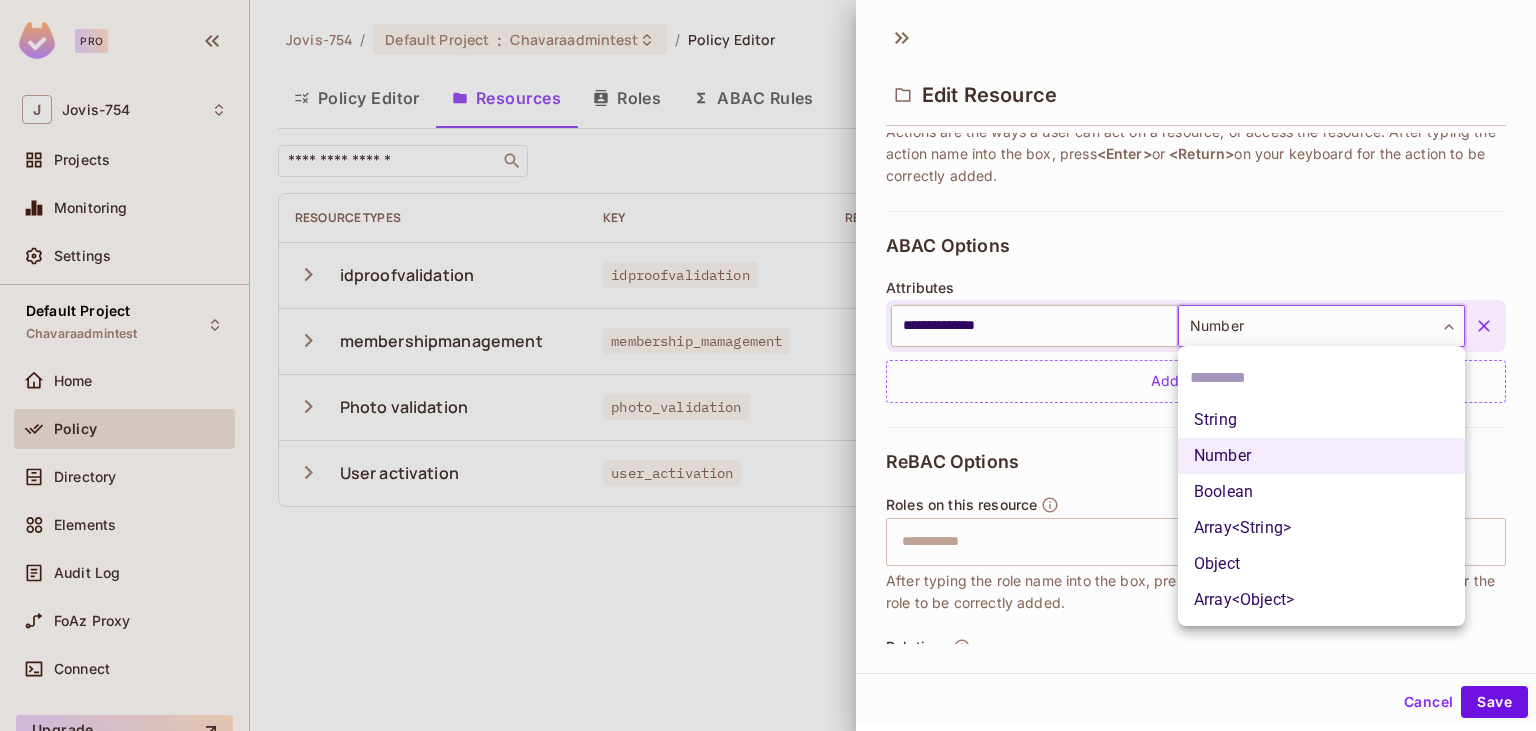 click at bounding box center [768, 365] 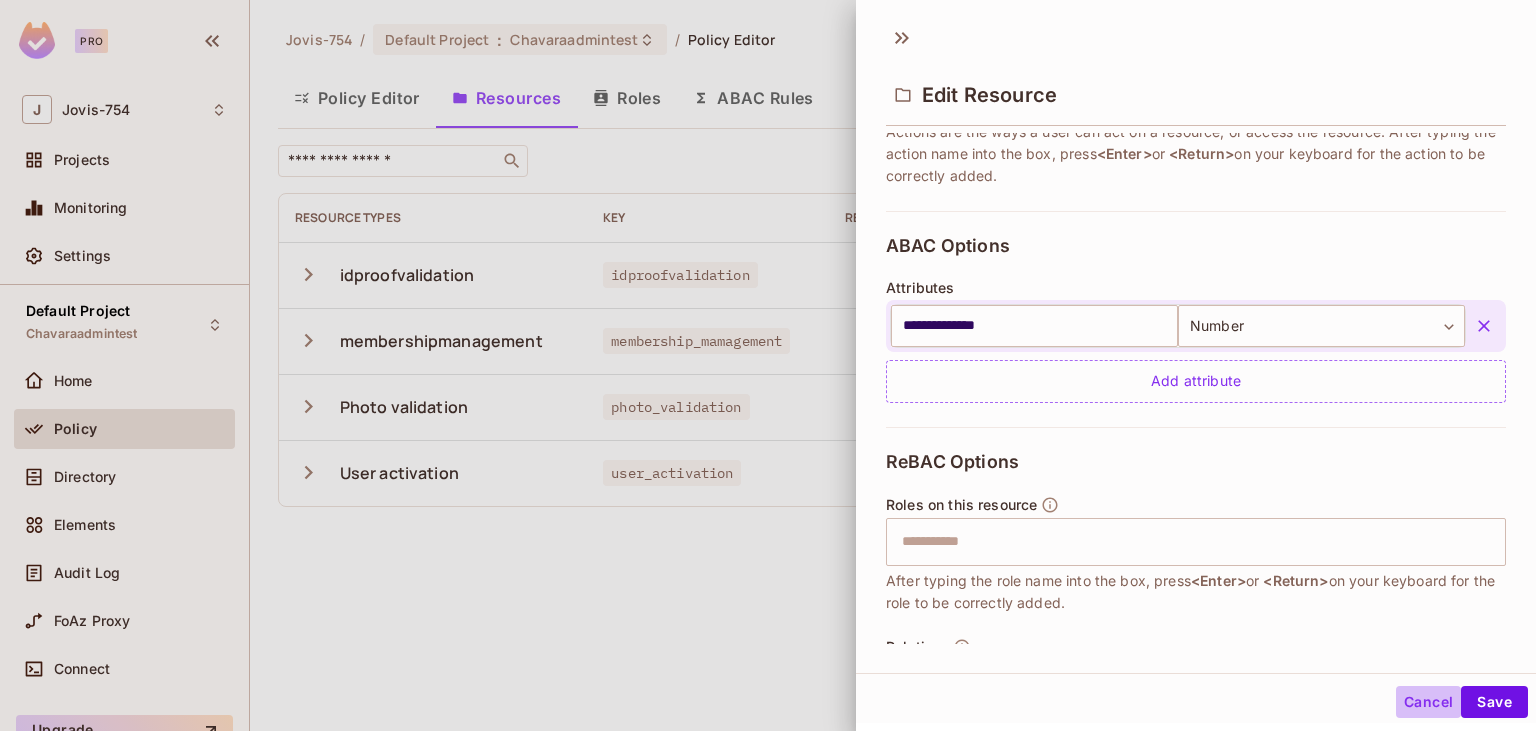 click on "Cancel" at bounding box center [1428, 702] 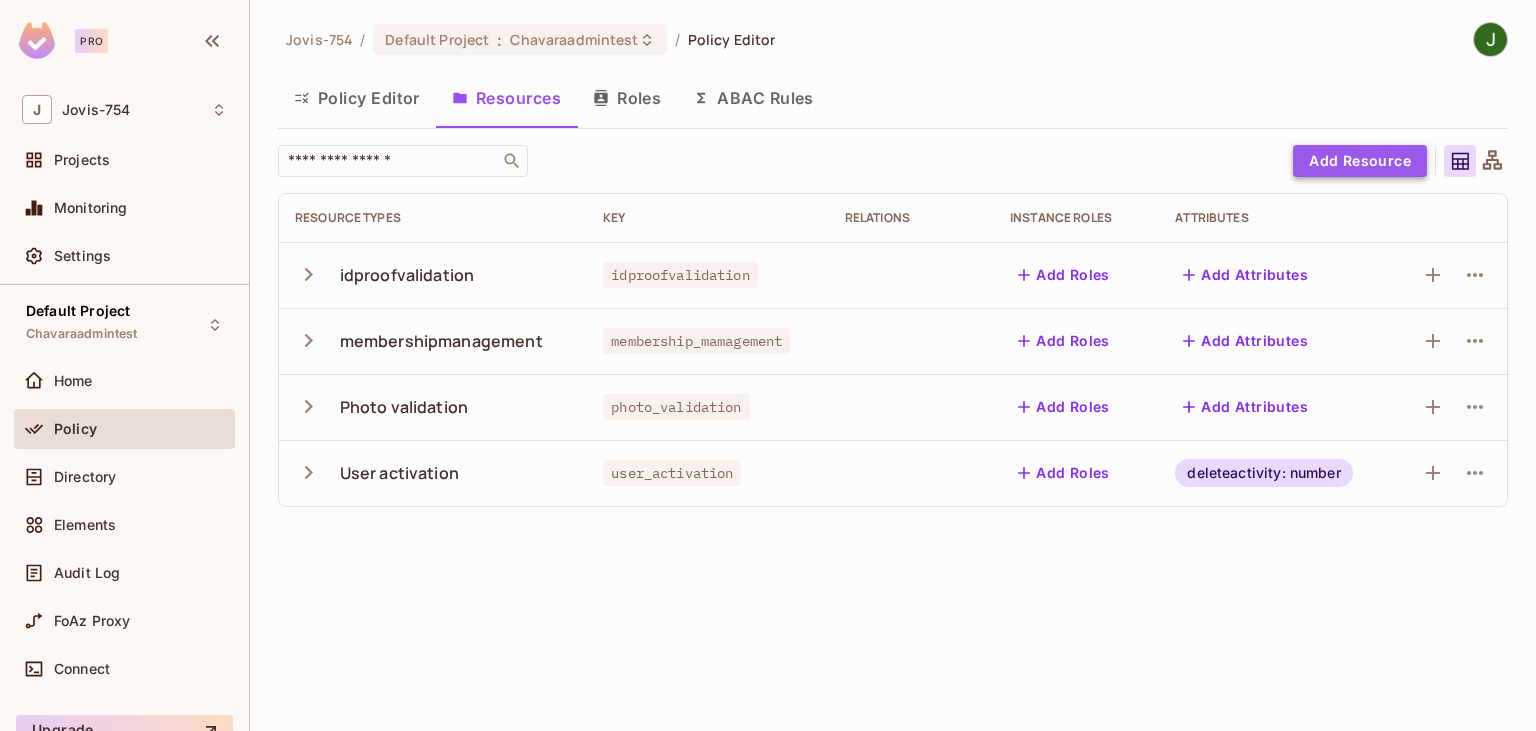 click on "Add Resource" at bounding box center [1360, 161] 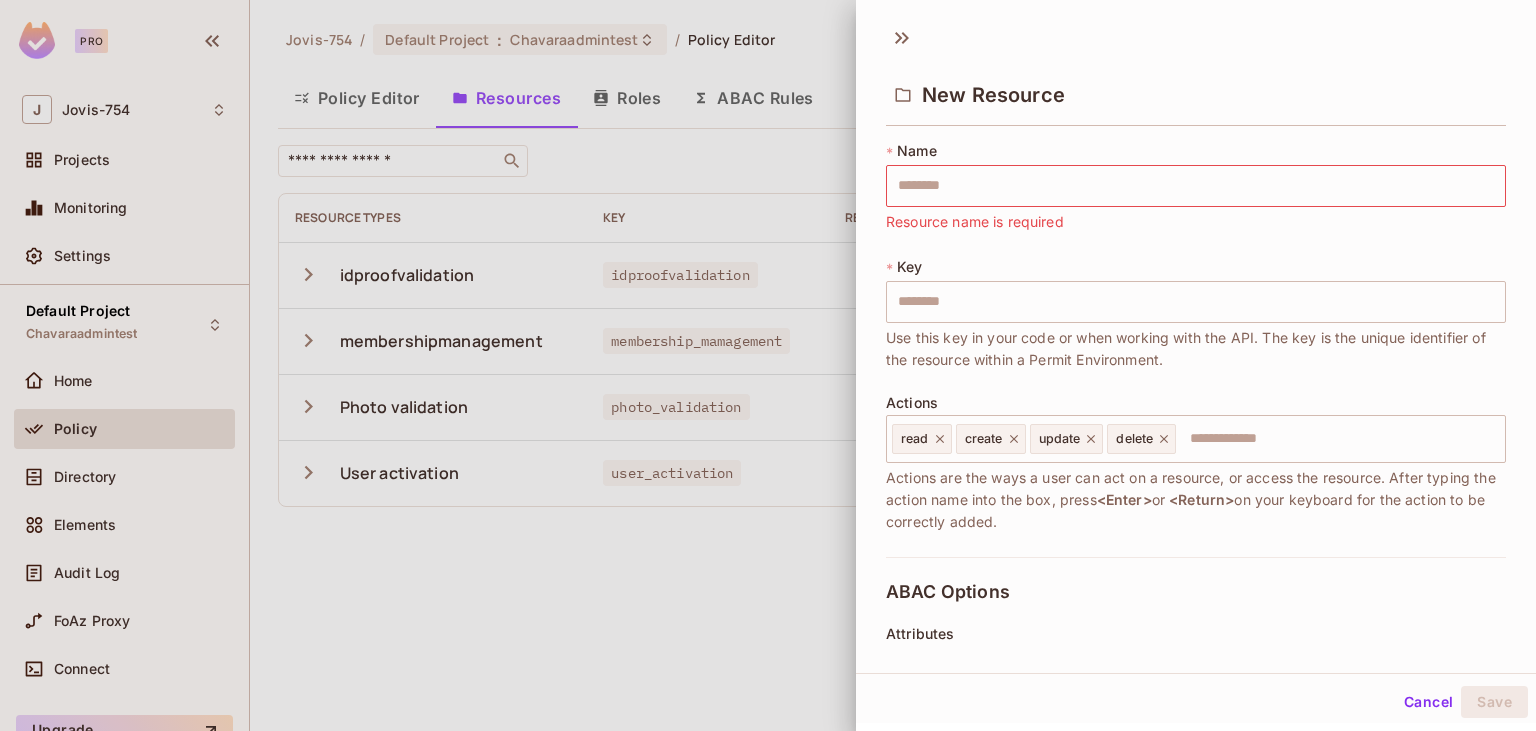 click at bounding box center [768, 365] 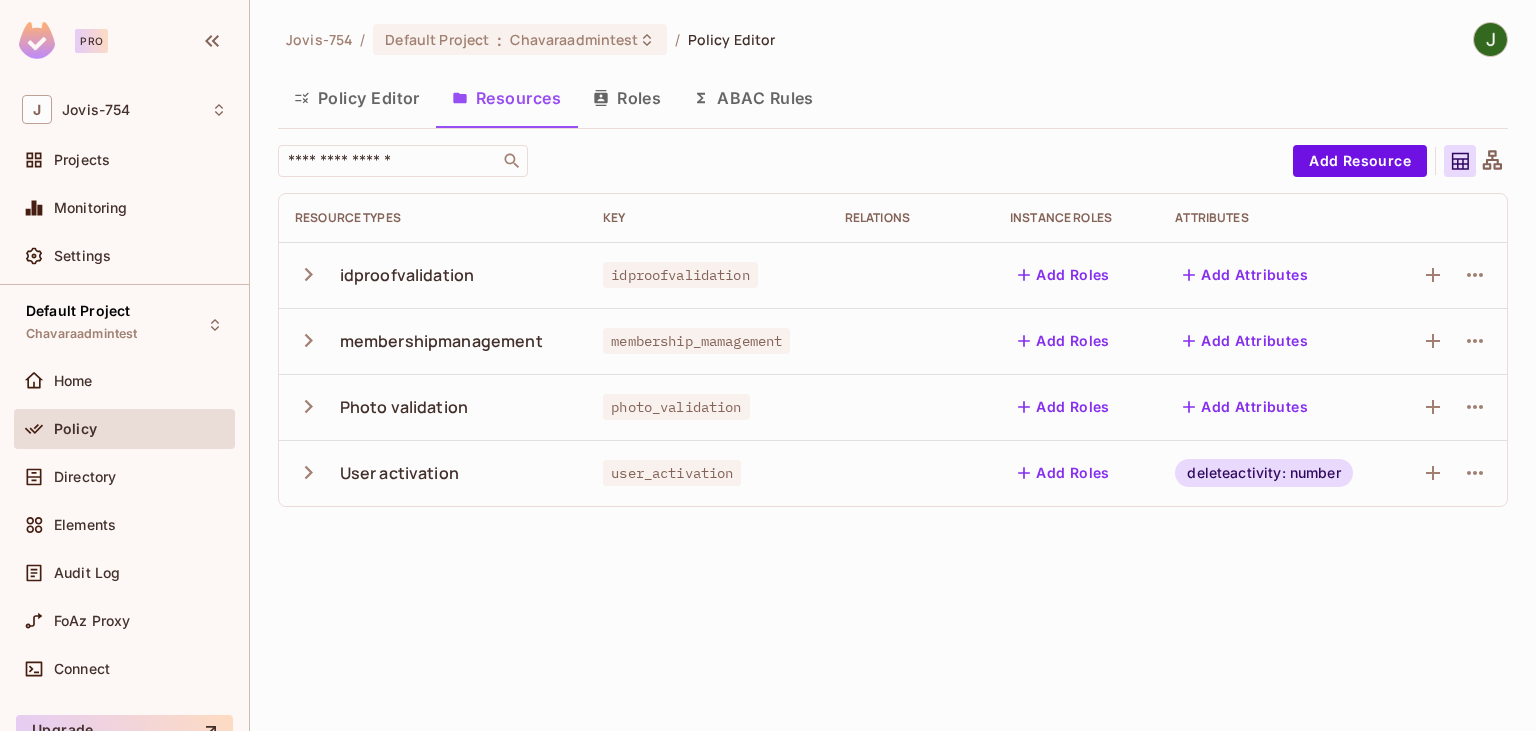 click on "Policy Editor" at bounding box center [357, 98] 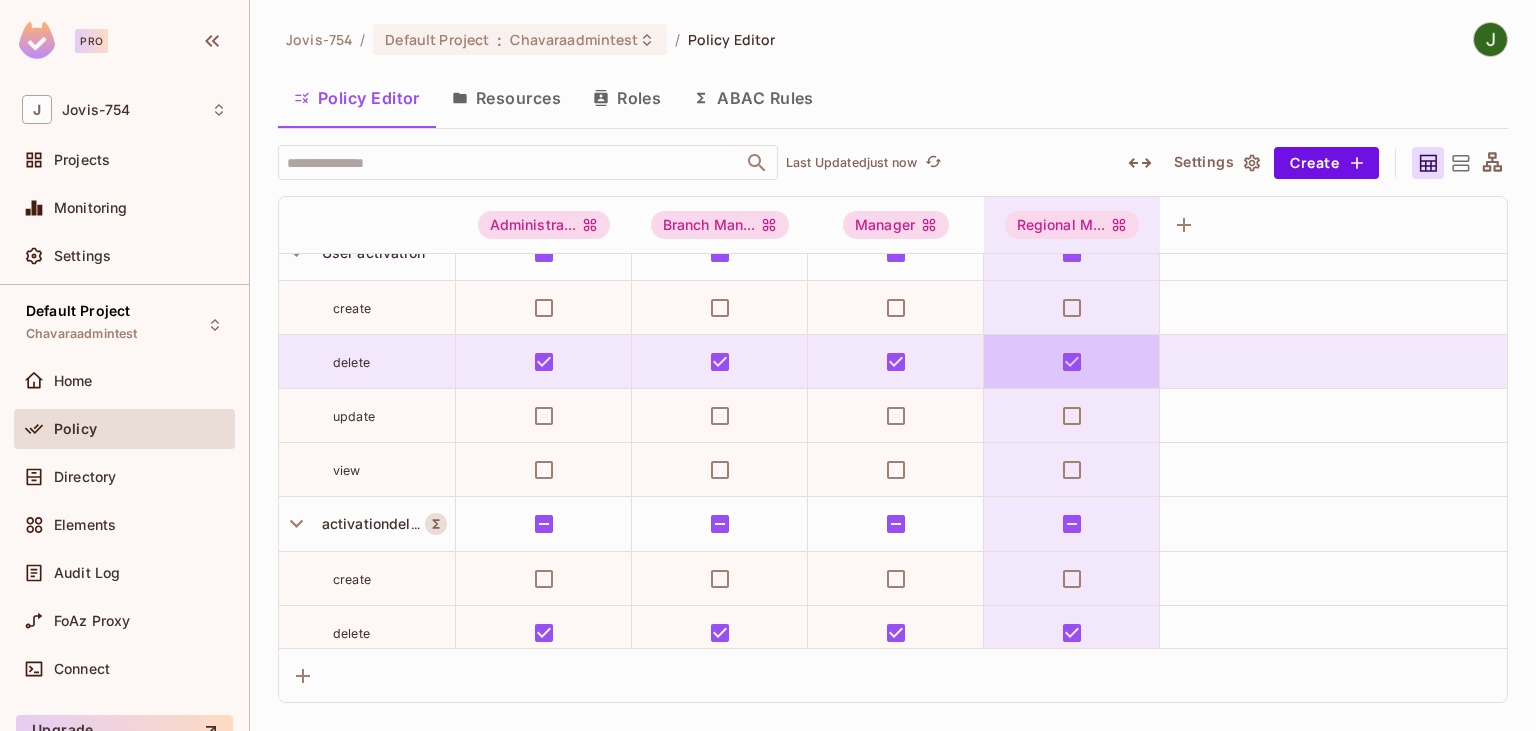 scroll, scrollTop: 790, scrollLeft: 0, axis: vertical 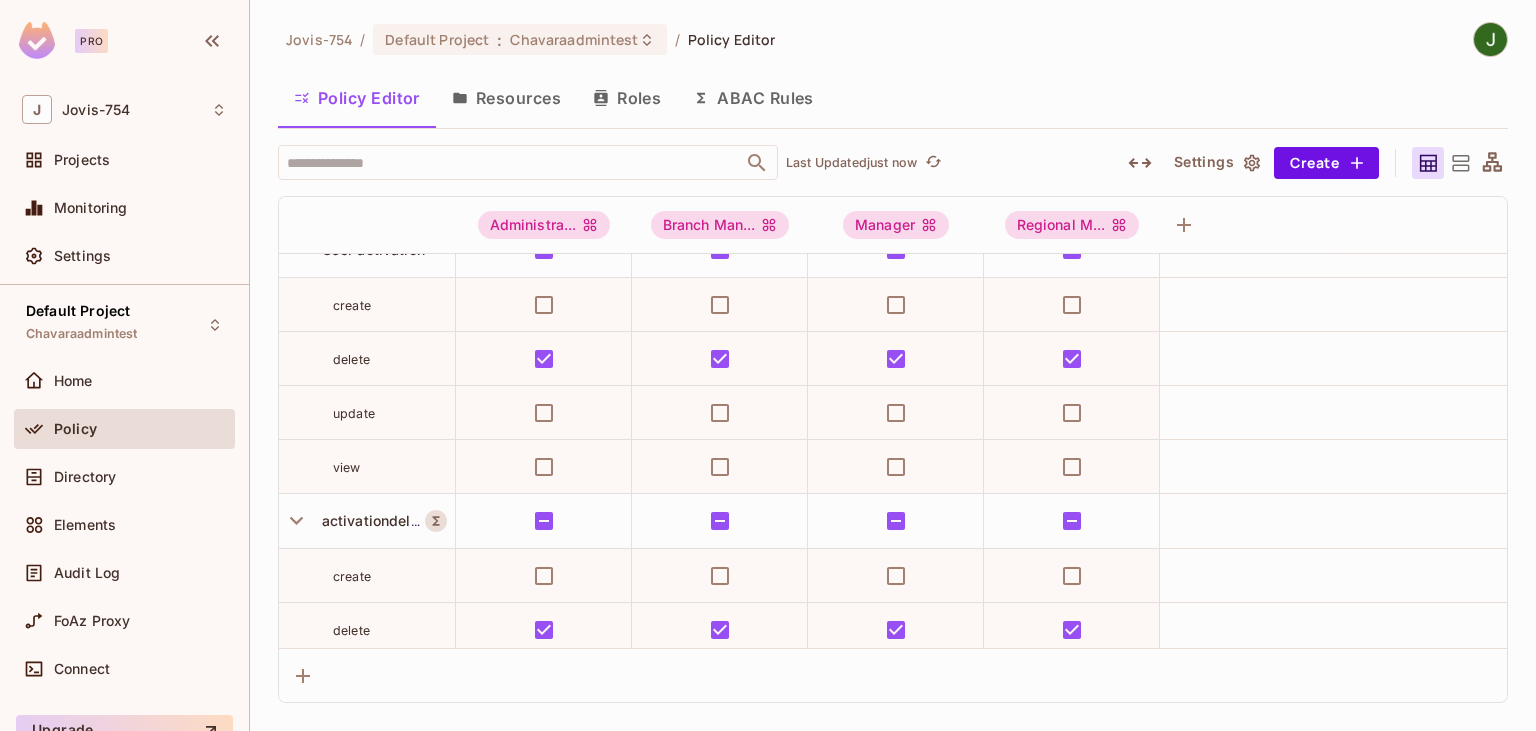 click on "Jovis-754 / Default Project : Chavaraadmintest / Policy Editor" at bounding box center (893, 39) 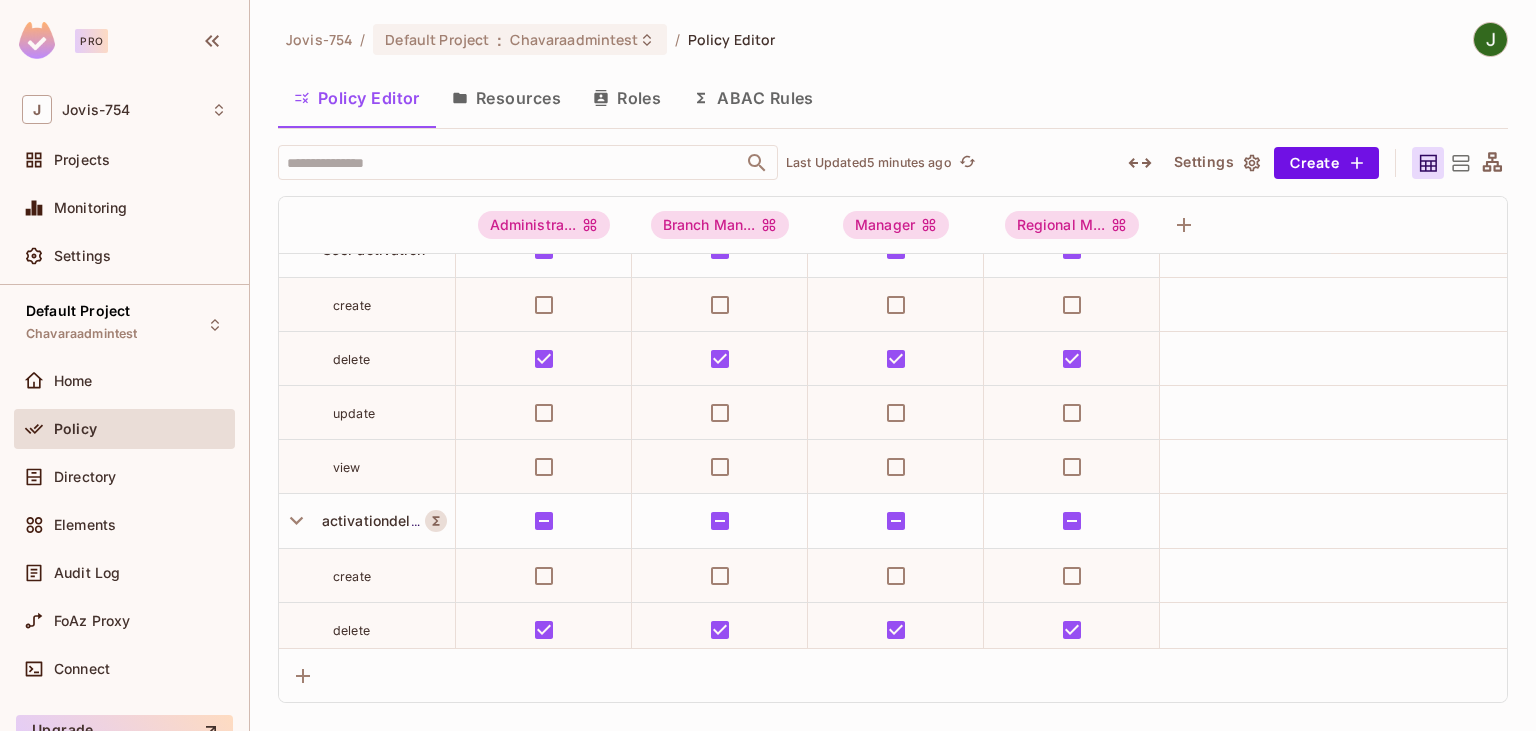 scroll, scrollTop: 906, scrollLeft: 0, axis: vertical 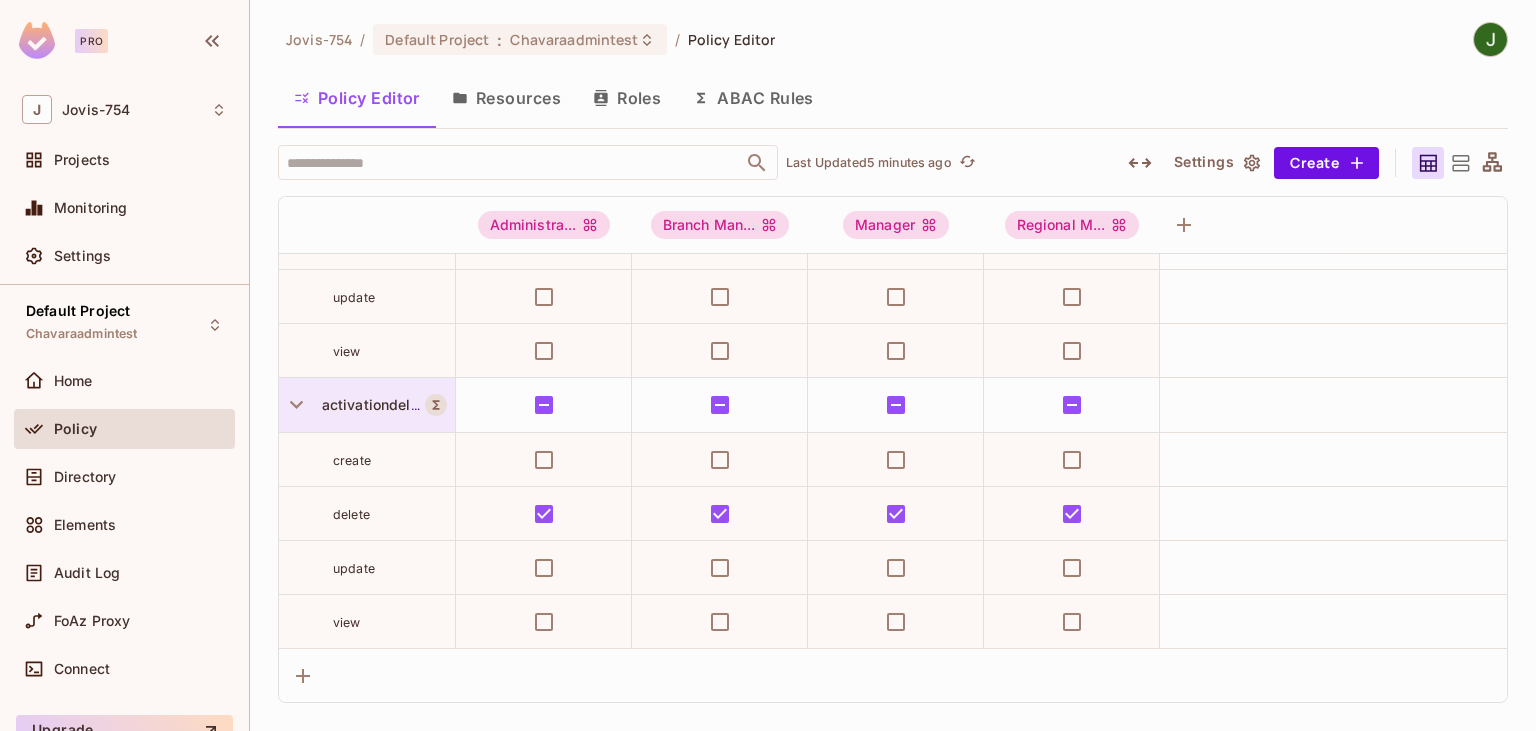 click on "activationdelete" at bounding box center (373, 404) 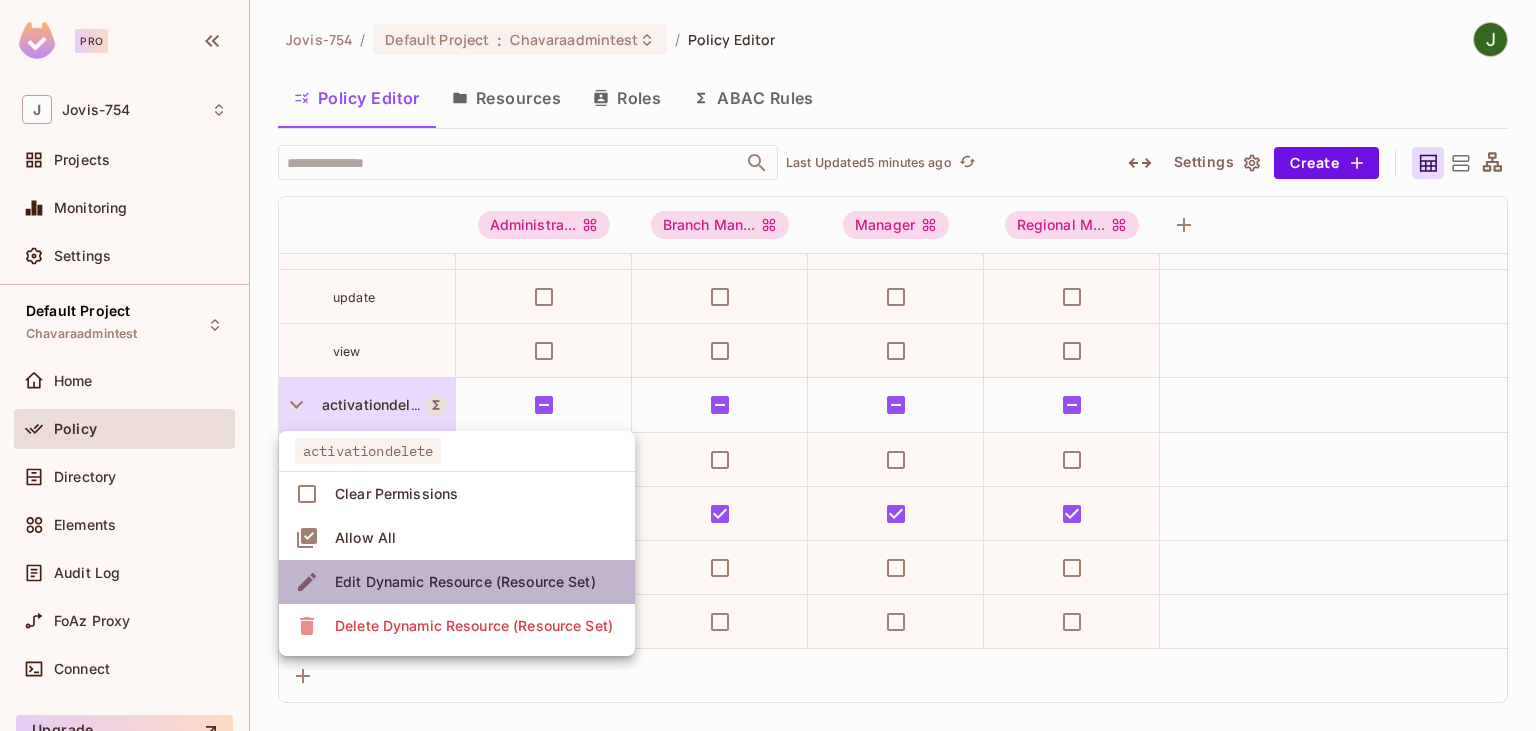 click on "Edit Dynamic Resource (Resource Set)" at bounding box center [457, 582] 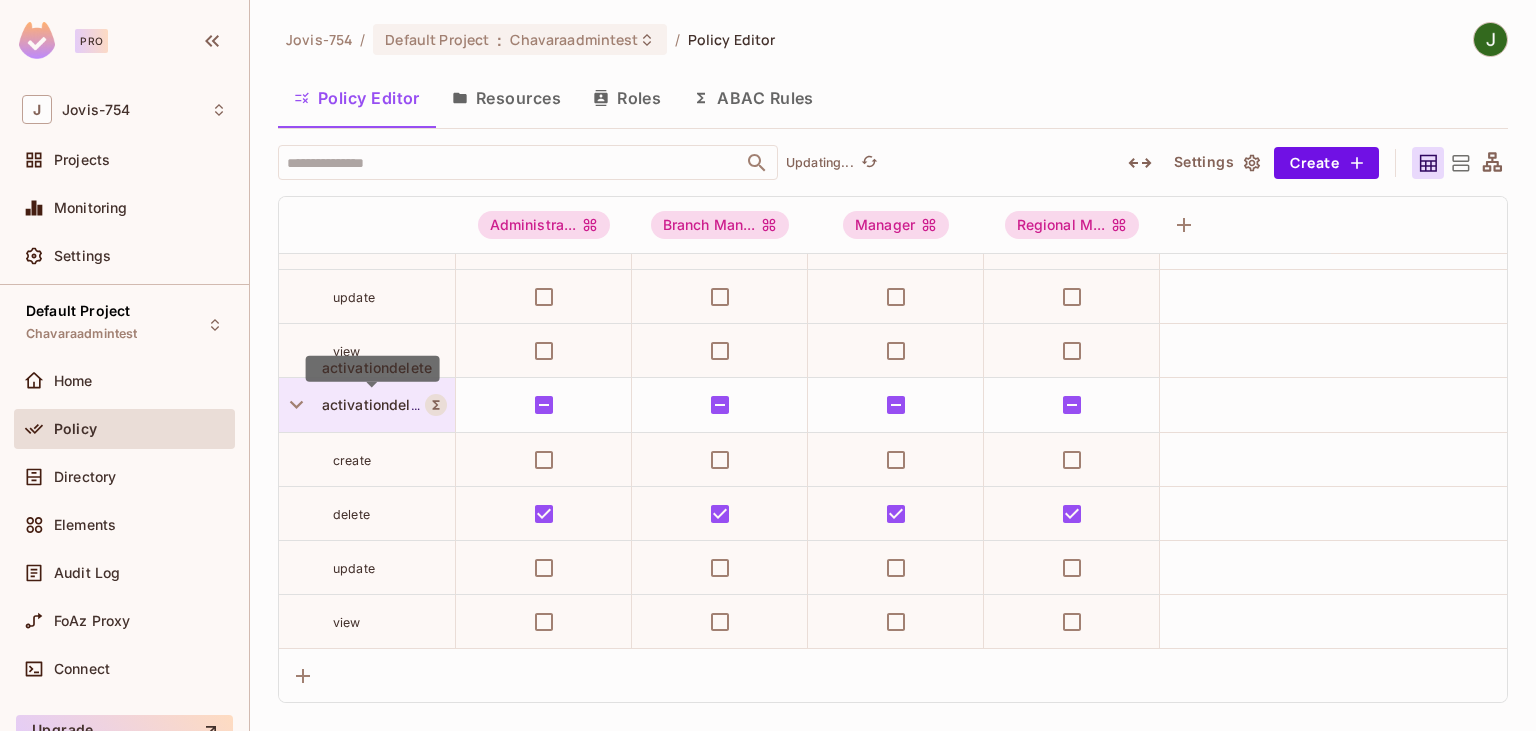 click on "activationdelete" at bounding box center [373, 404] 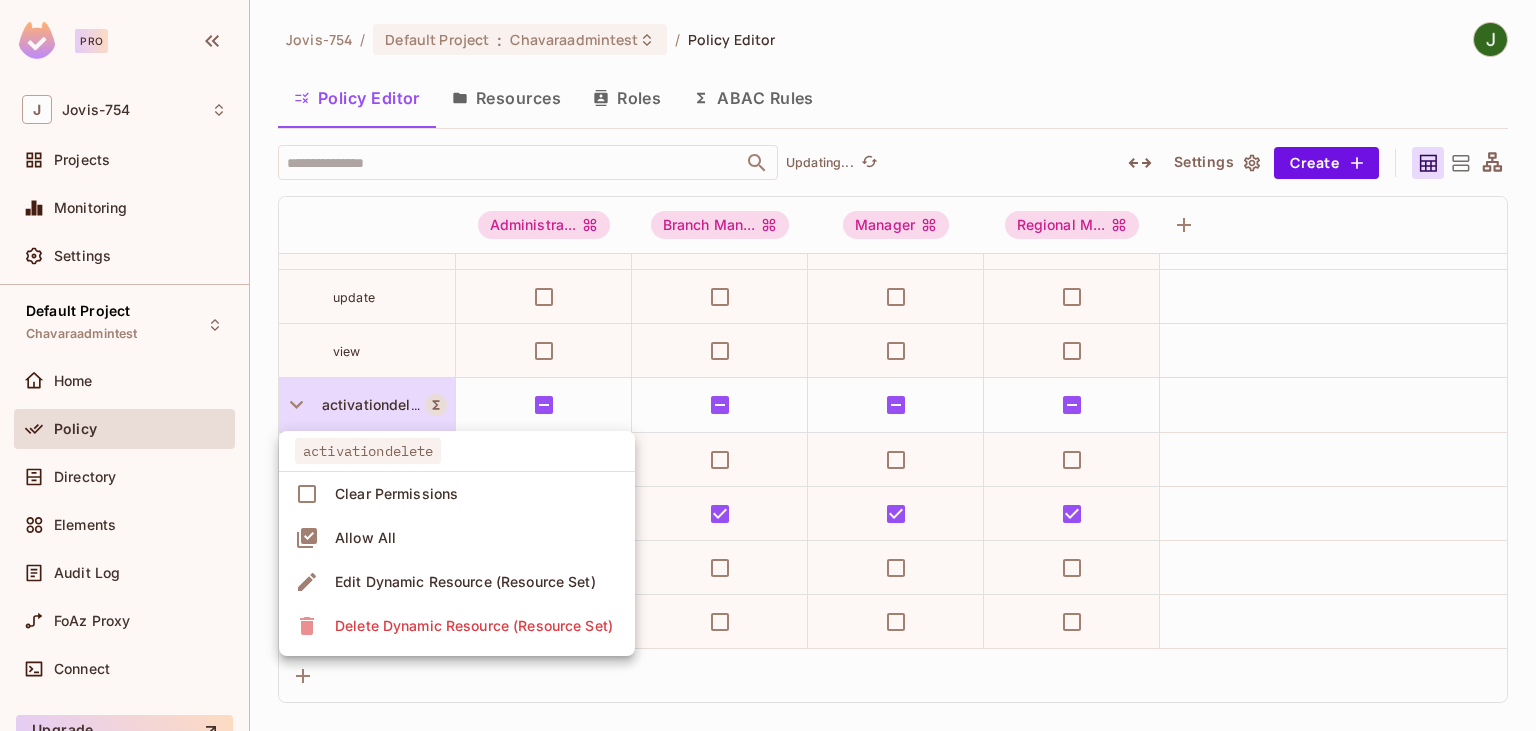 click on "Edit Dynamic Resource (Resource Set)" at bounding box center [465, 582] 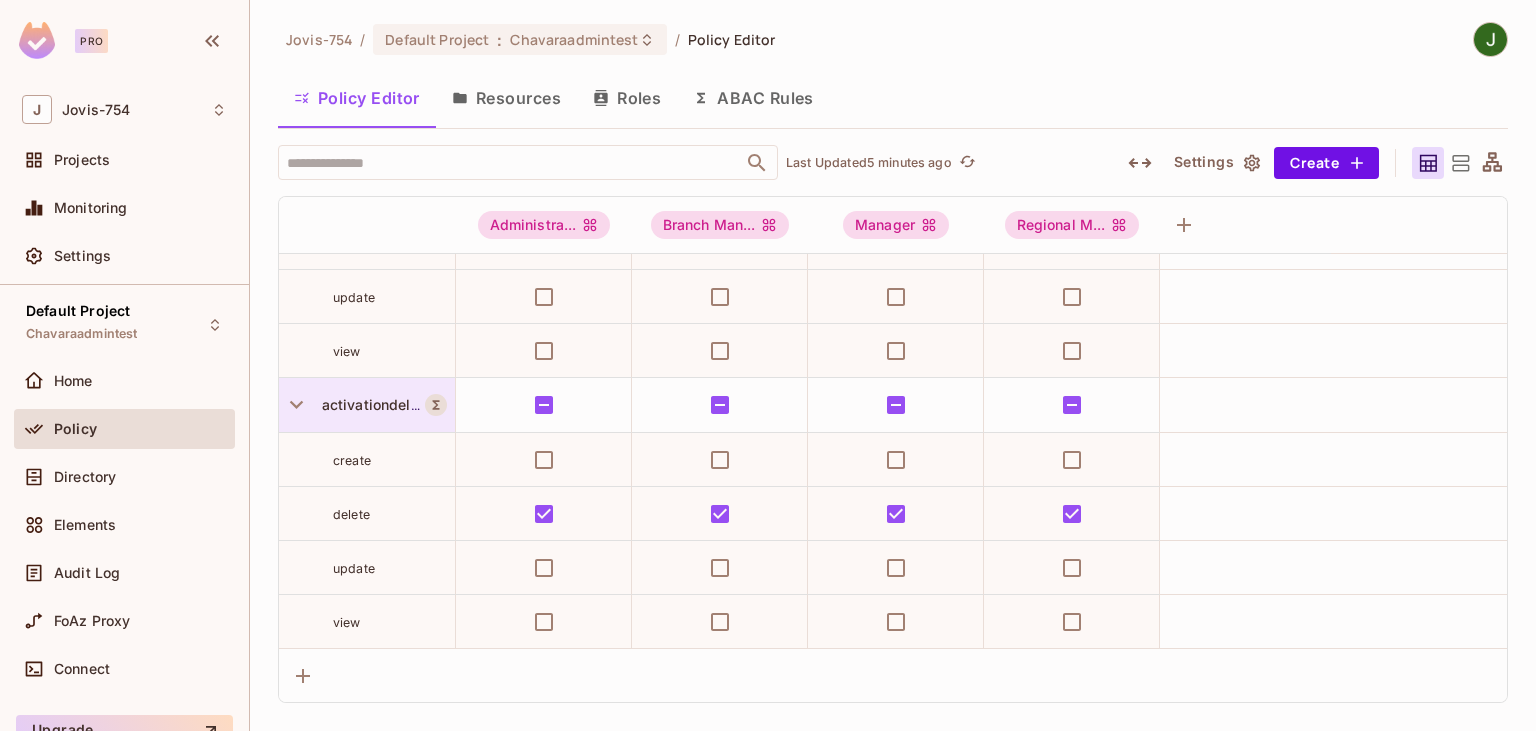 click on "activationdelete" at bounding box center [367, 405] 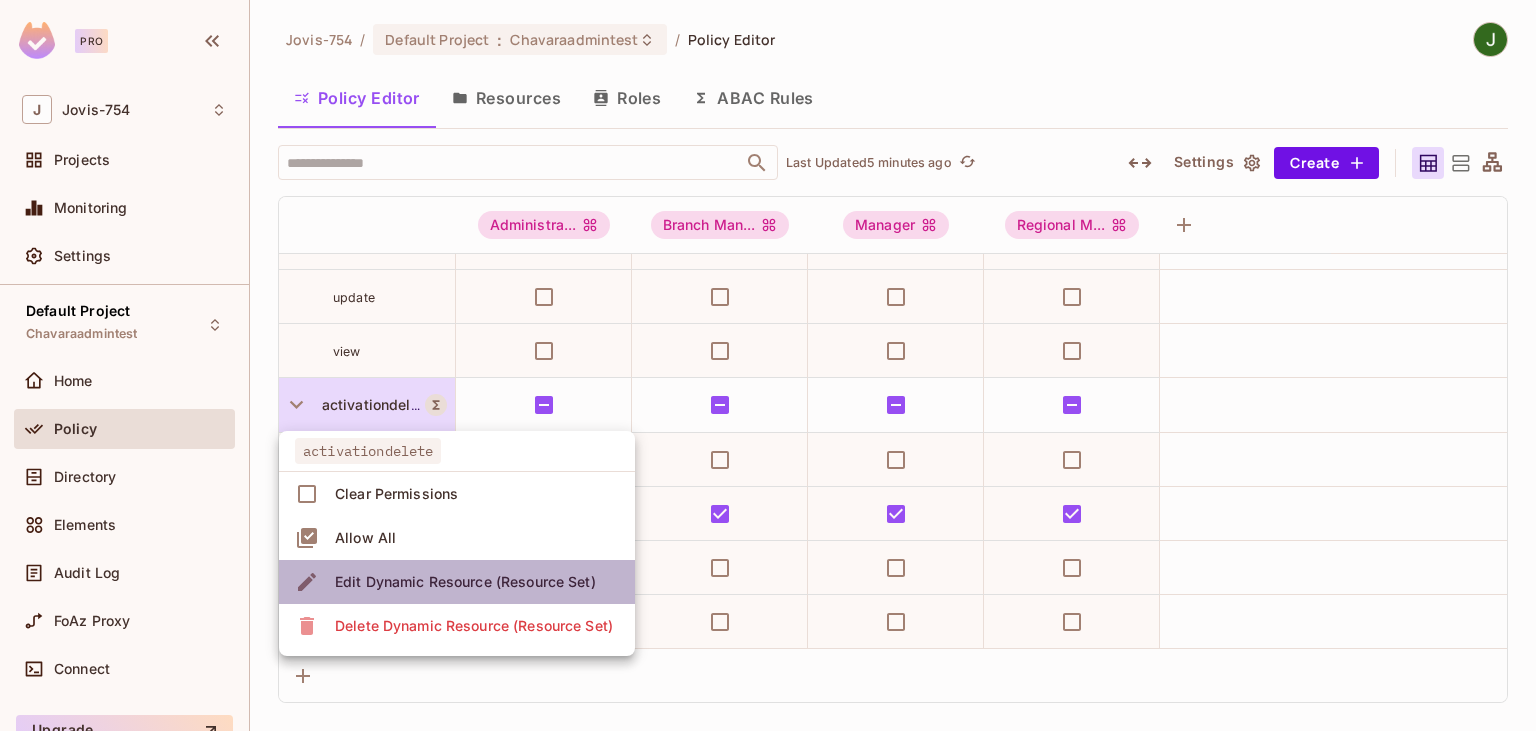 click on "Edit Dynamic Resource (Resource Set)" at bounding box center [465, 582] 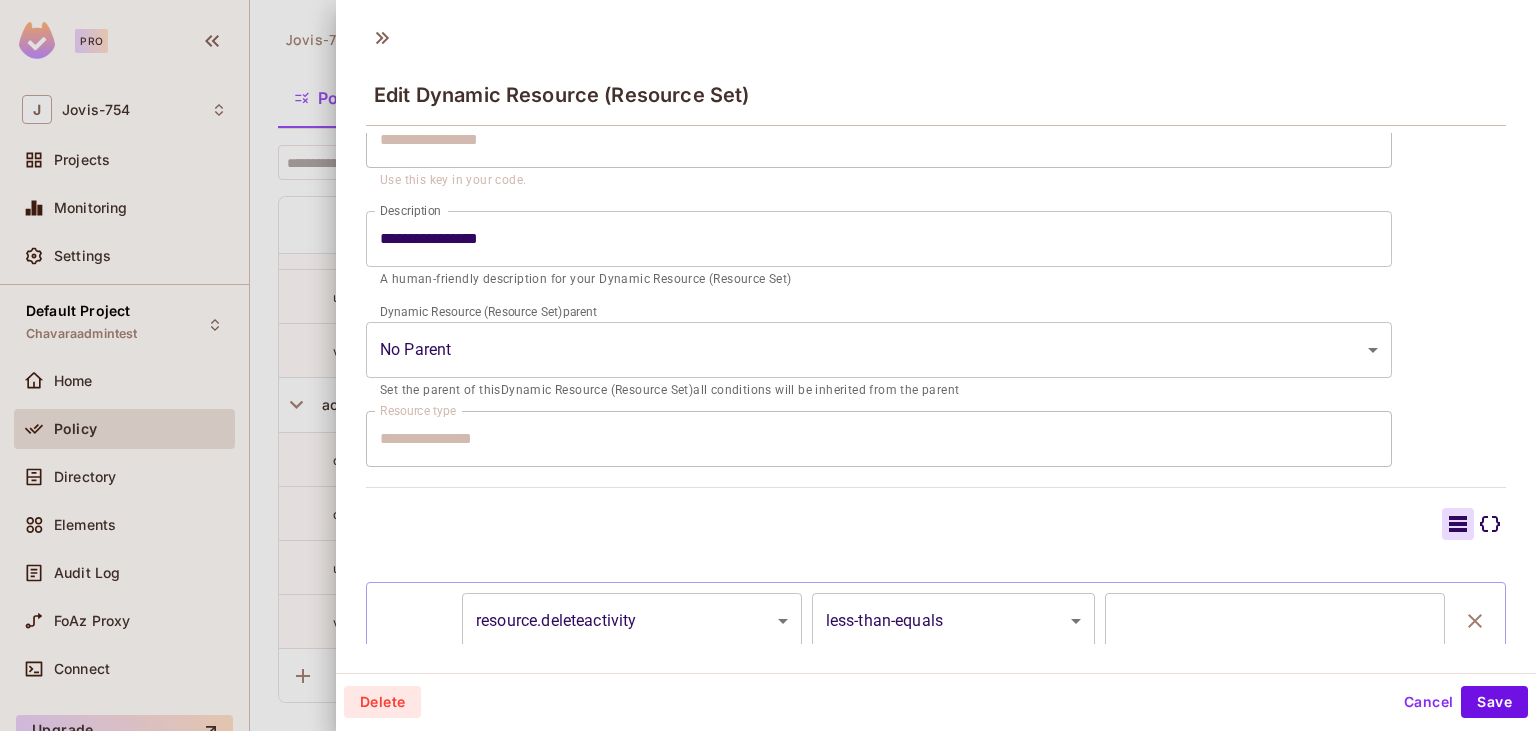 scroll, scrollTop: 279, scrollLeft: 0, axis: vertical 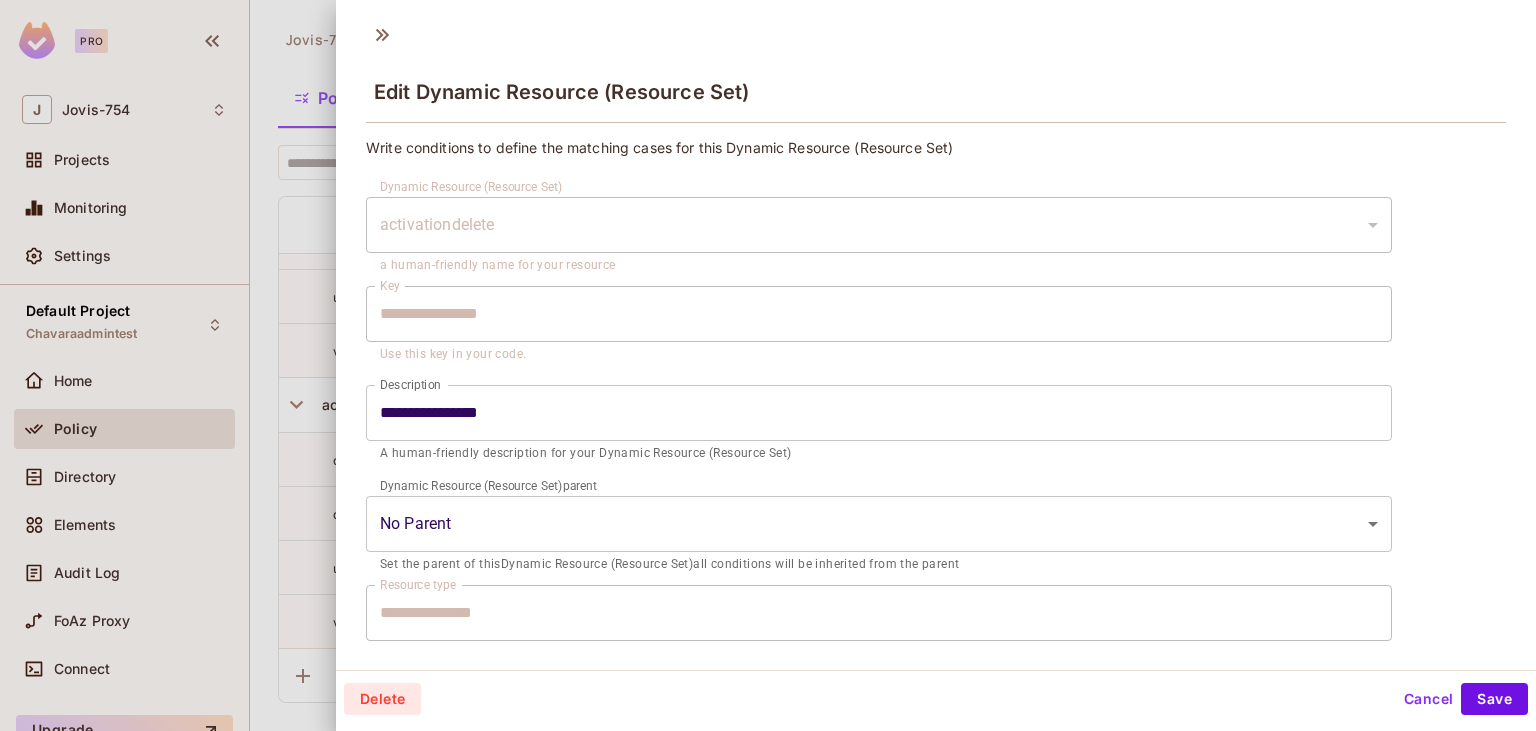 click on "activationdelete" at bounding box center [879, 225] 